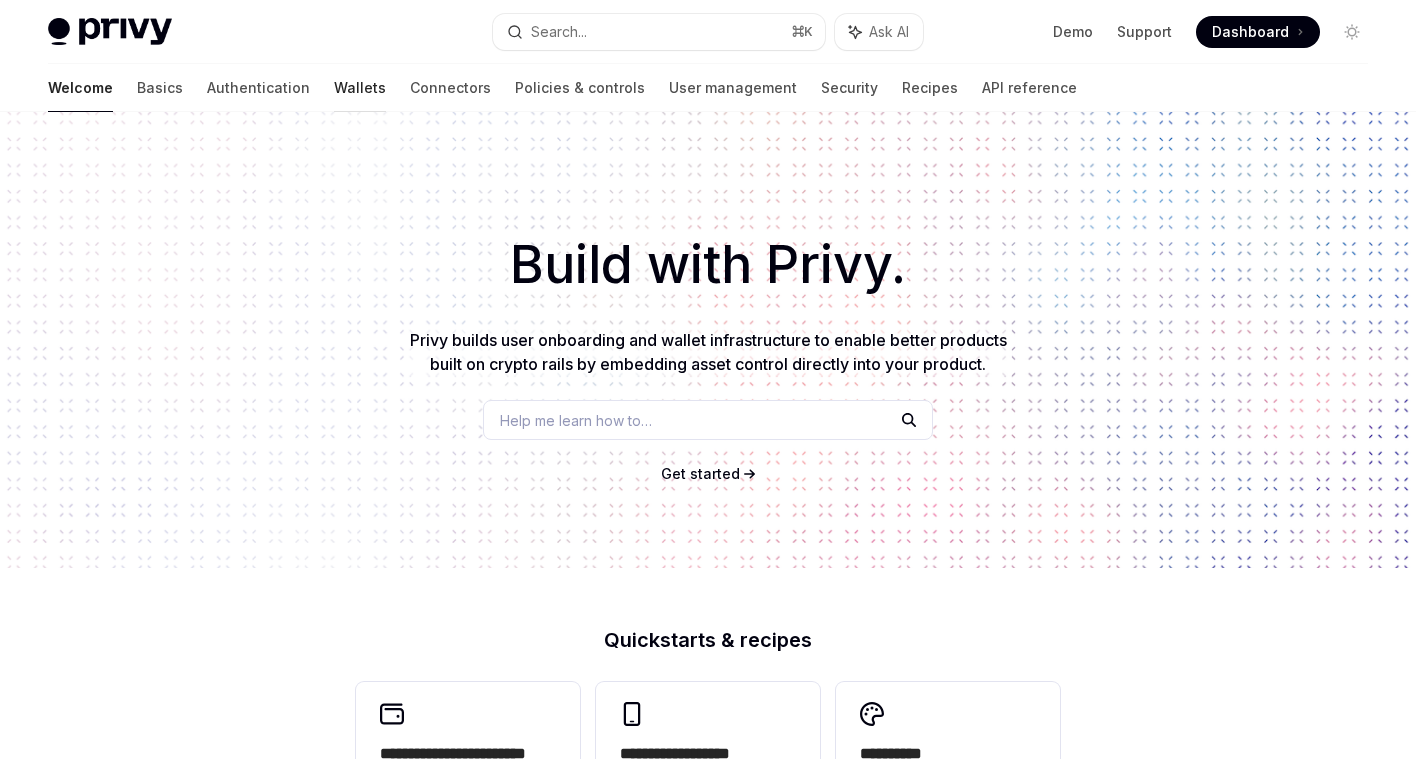 scroll, scrollTop: 0, scrollLeft: 0, axis: both 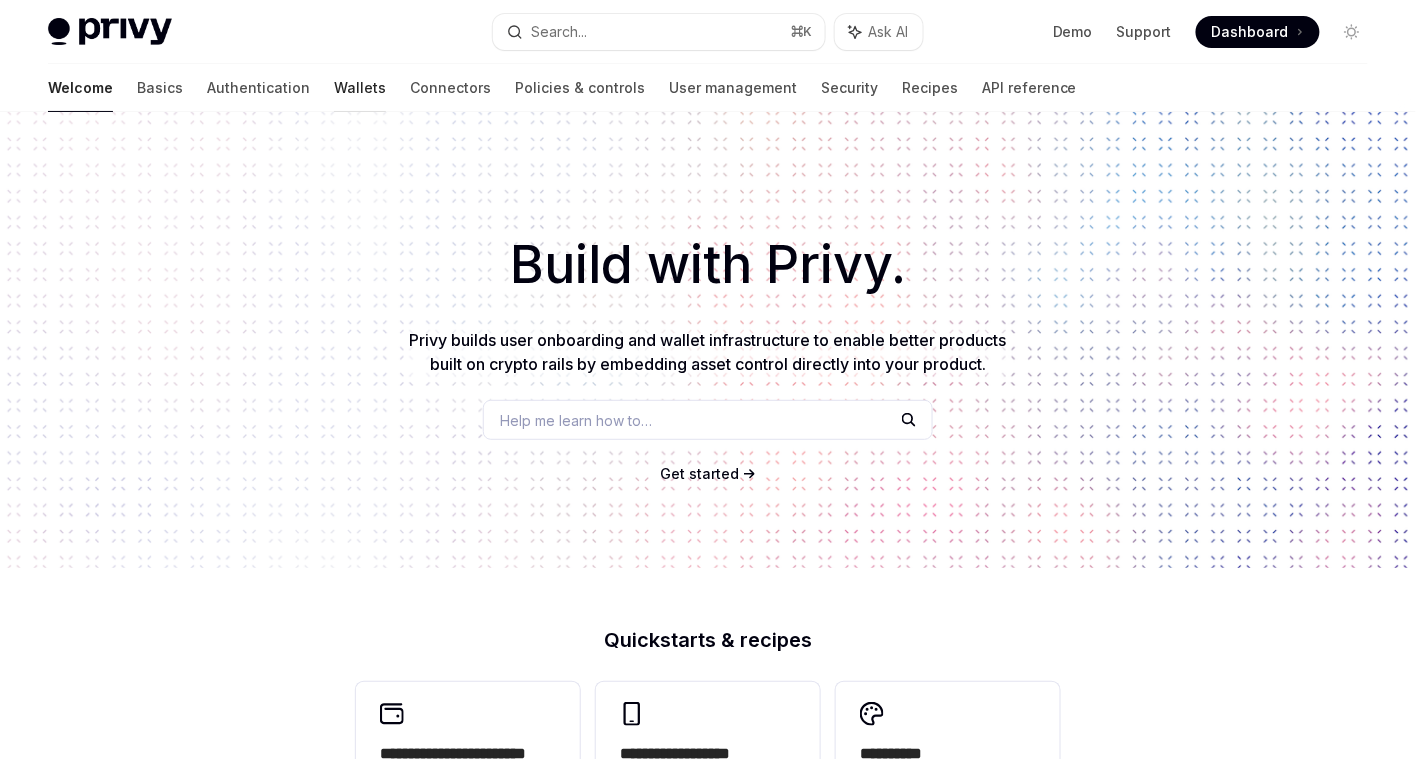 click on "Wallets" at bounding box center (360, 88) 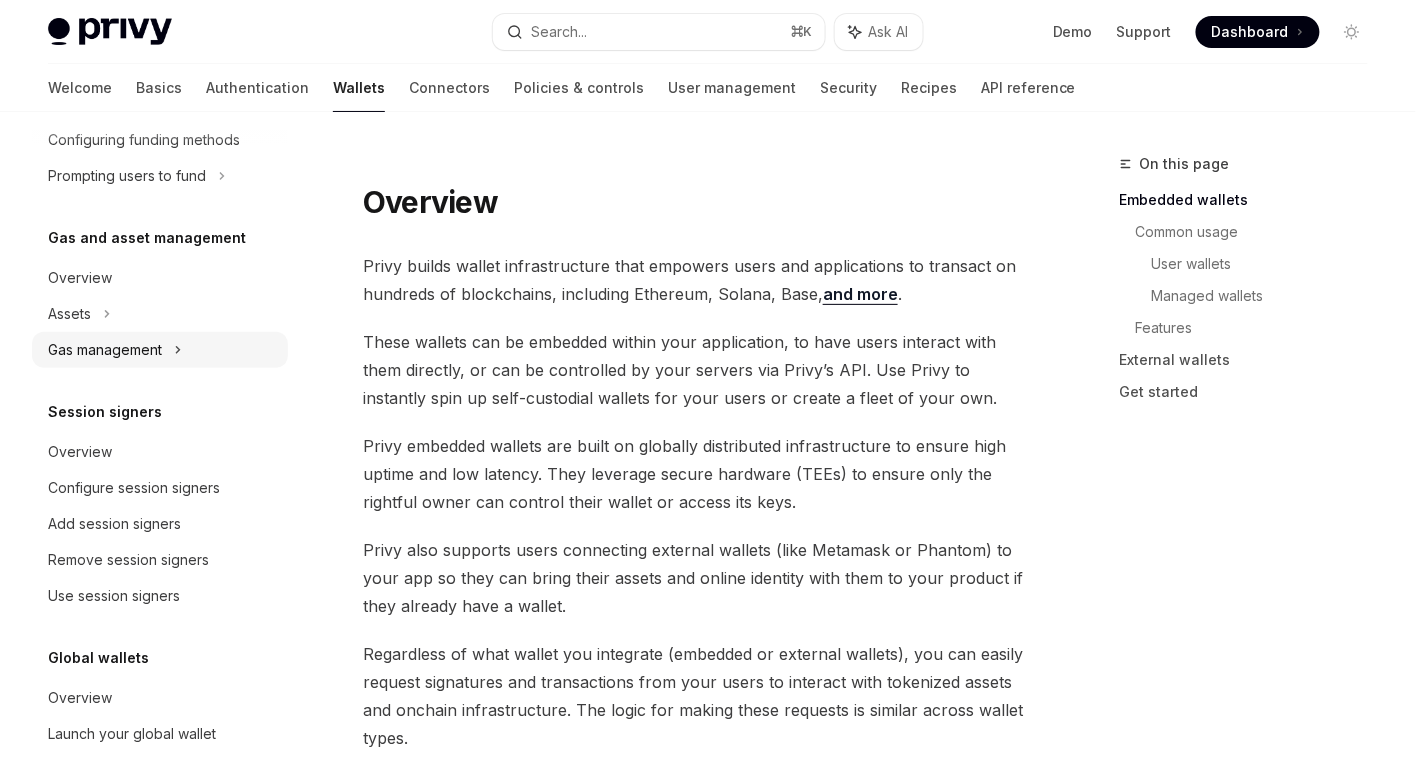 scroll, scrollTop: 802, scrollLeft: 0, axis: vertical 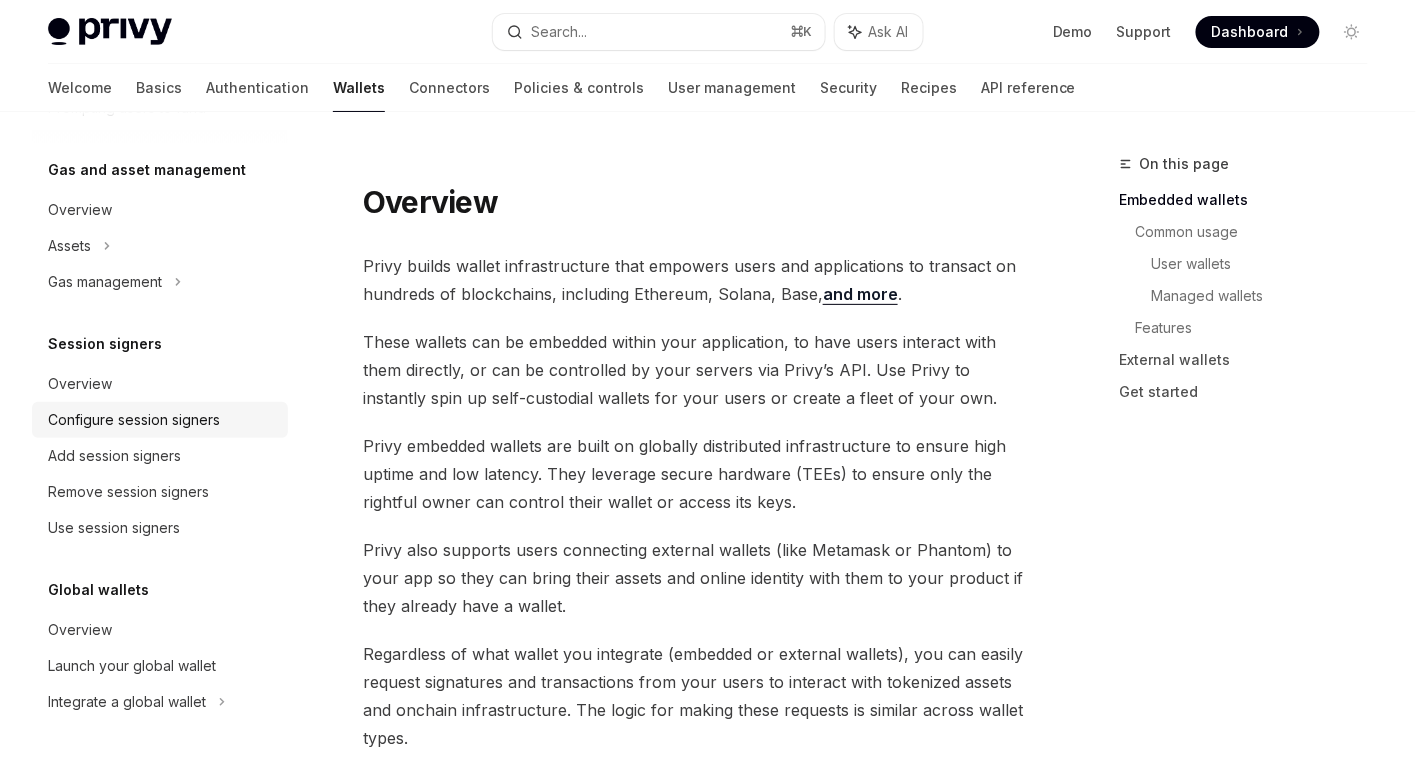 click on "Configure session signers" at bounding box center [134, 420] 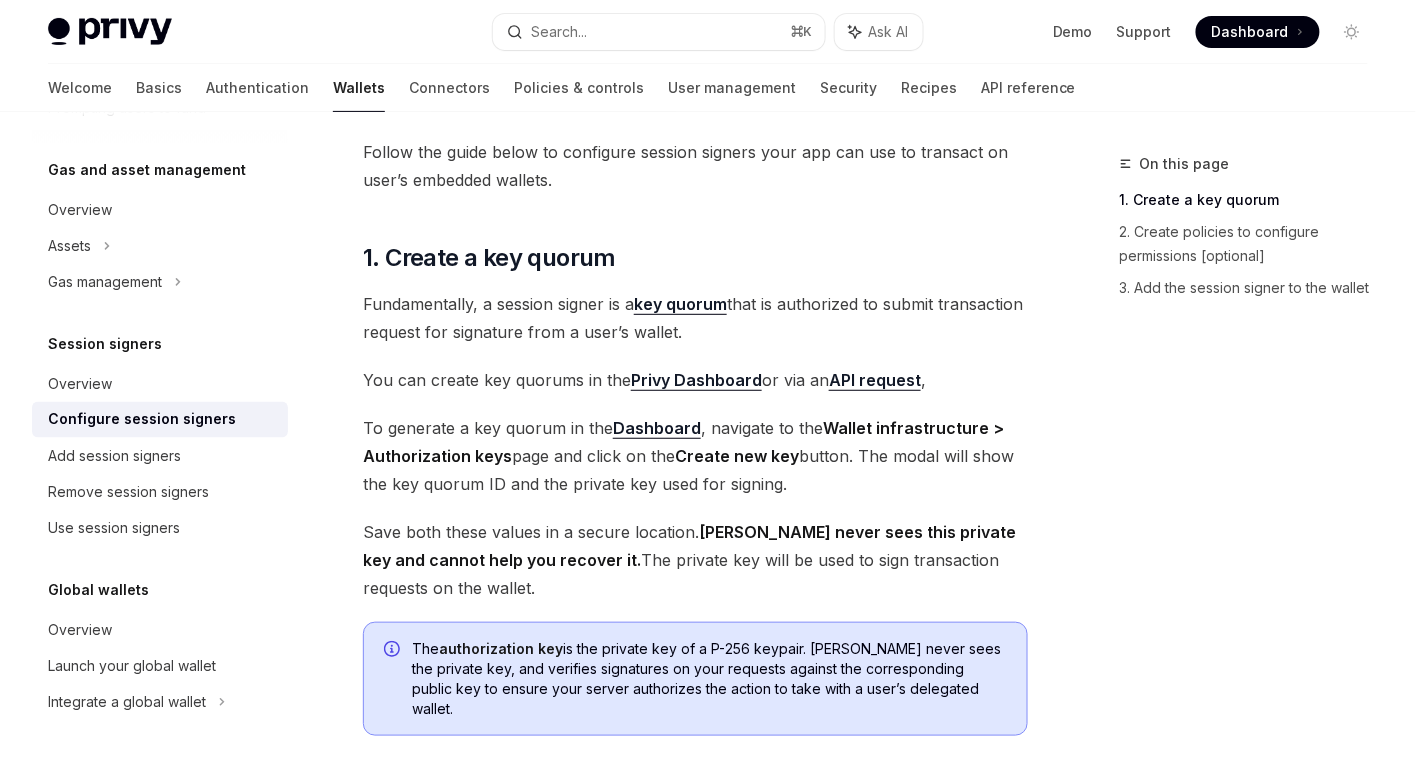 scroll, scrollTop: 111, scrollLeft: 0, axis: vertical 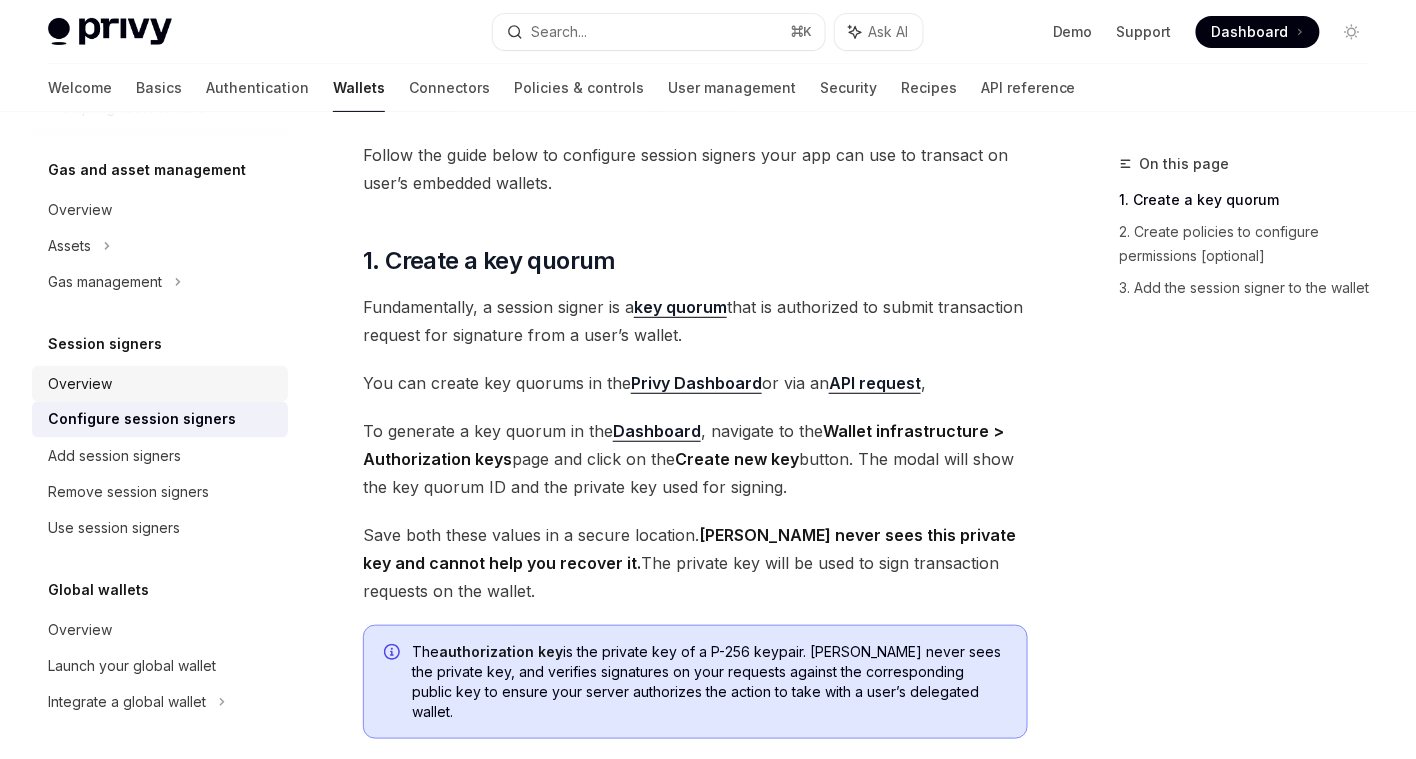 click on "Overview" at bounding box center [162, 384] 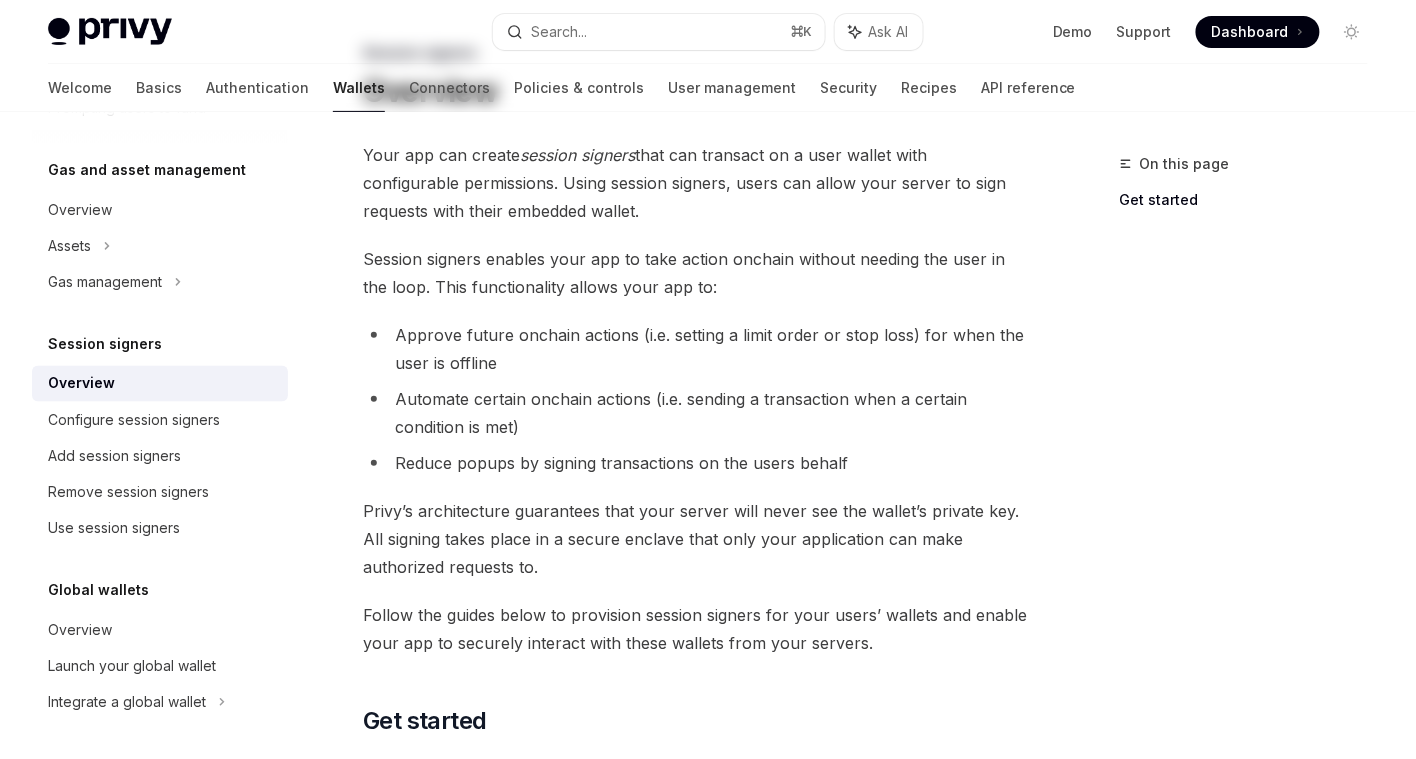 scroll, scrollTop: 0, scrollLeft: 0, axis: both 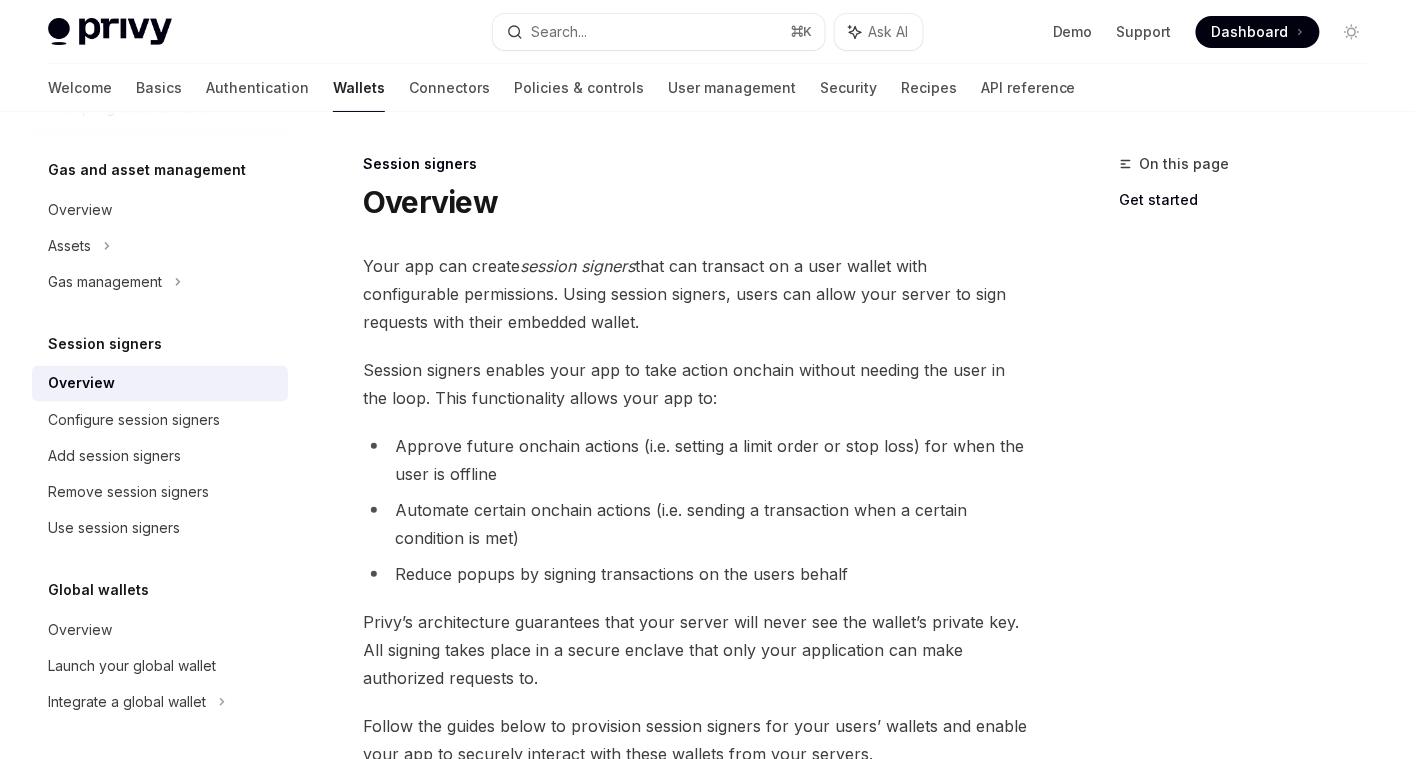 click on "session signers" at bounding box center [577, 266] 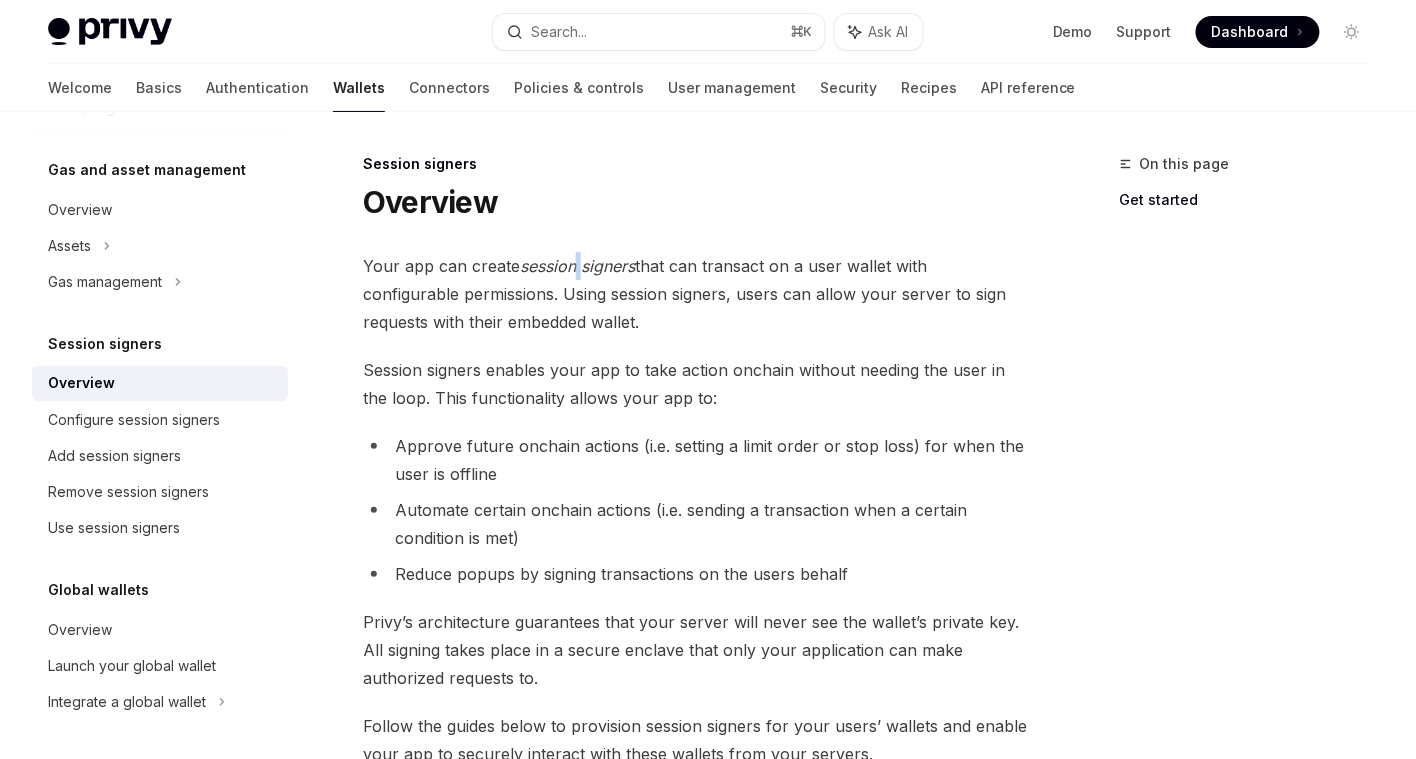 click on "session signers" at bounding box center (577, 266) 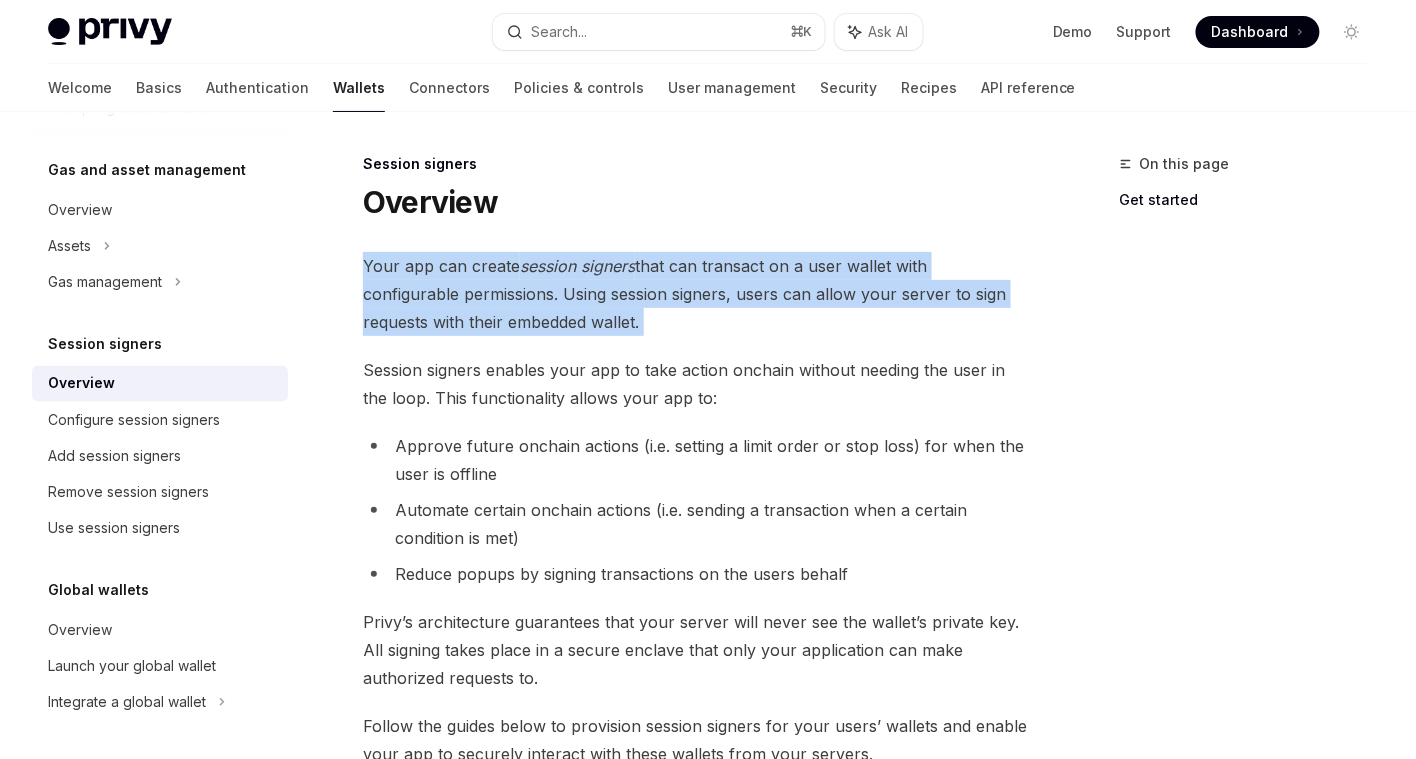 click on "session signers" at bounding box center [577, 266] 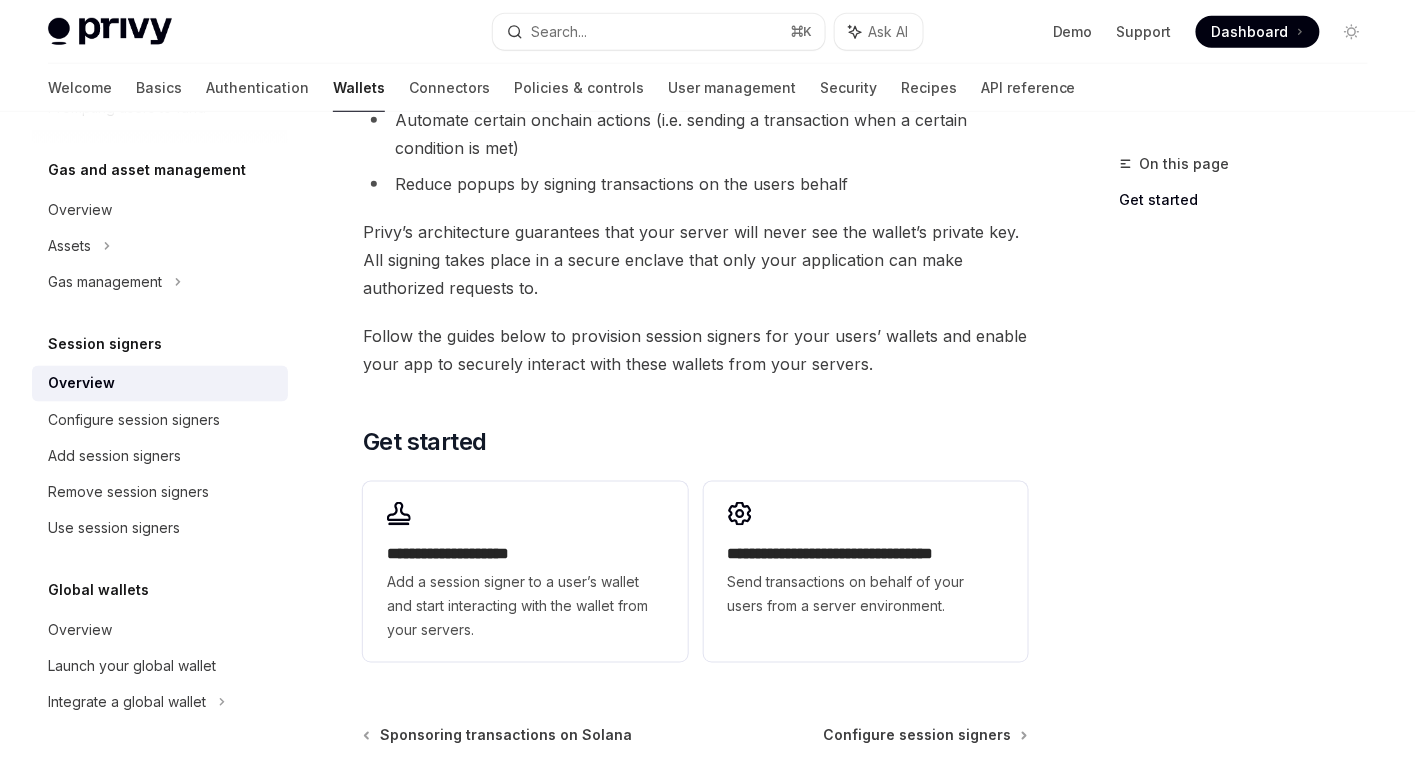 scroll, scrollTop: 471, scrollLeft: 0, axis: vertical 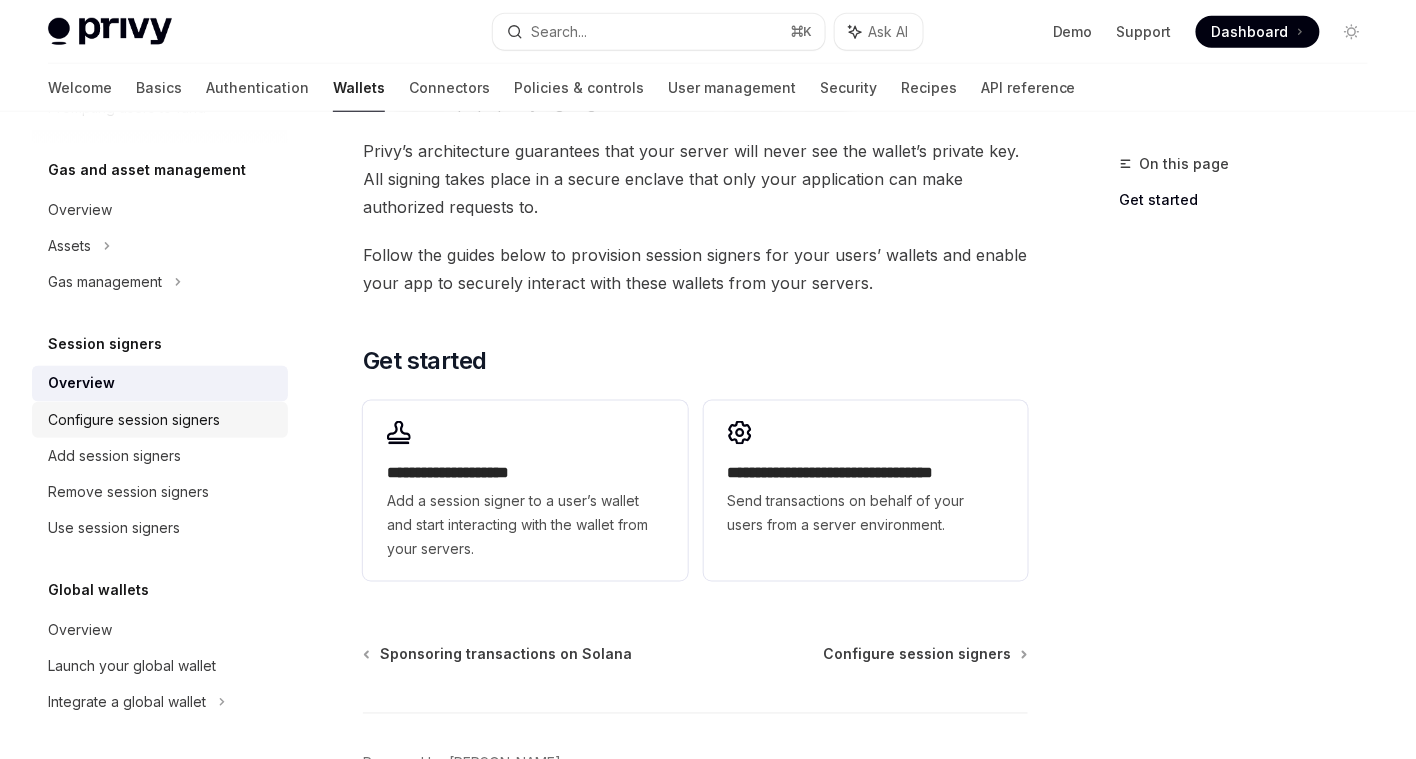 click on "Configure session signers" at bounding box center (134, 420) 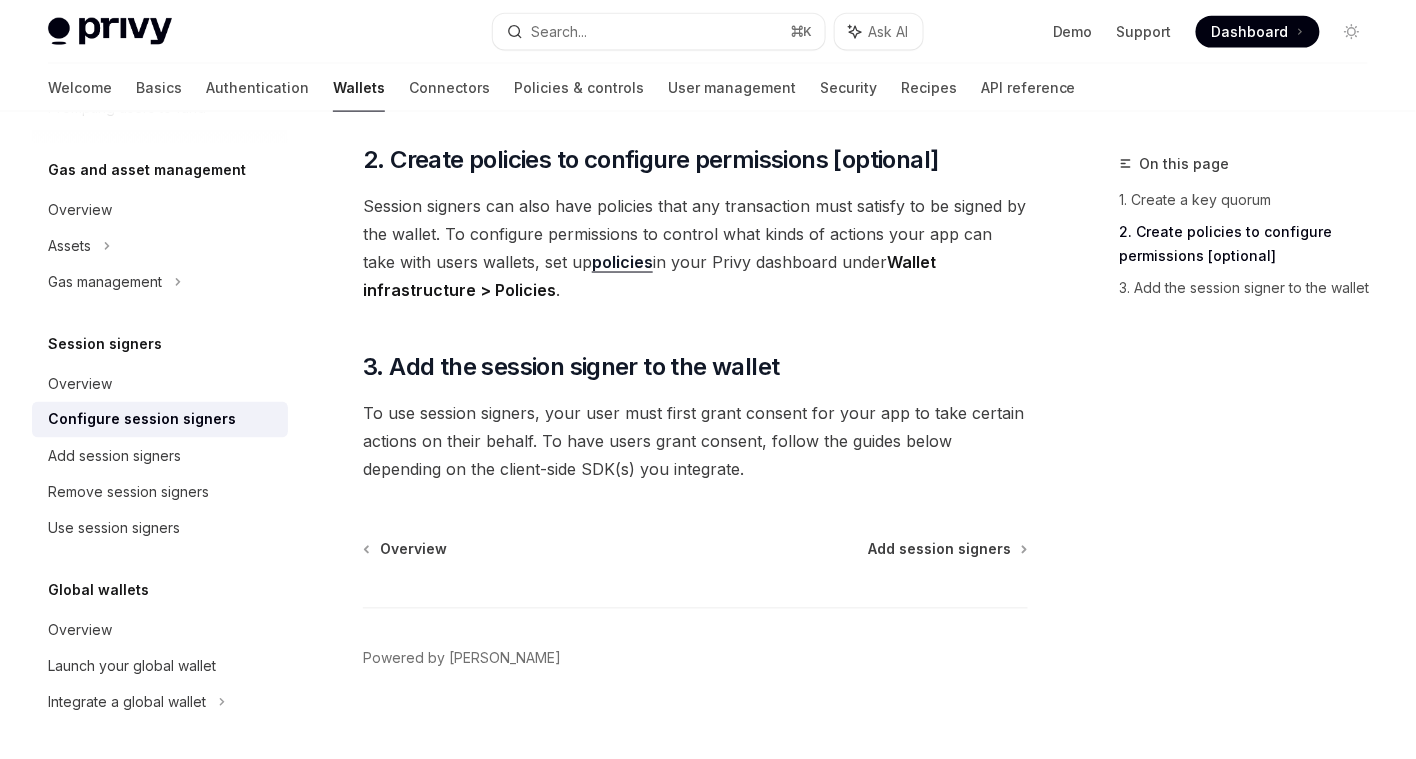 scroll, scrollTop: 753, scrollLeft: 0, axis: vertical 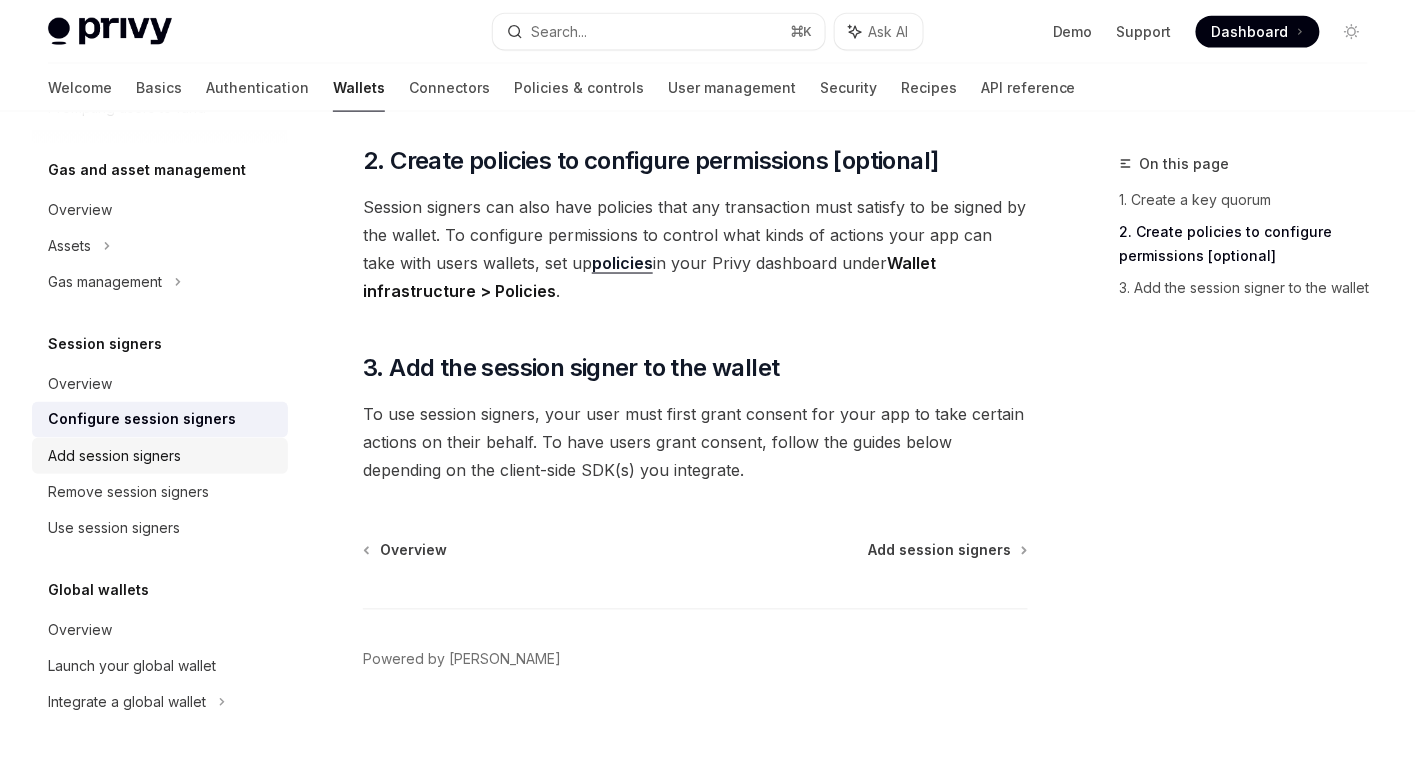 click on "Add session signers" at bounding box center (114, 456) 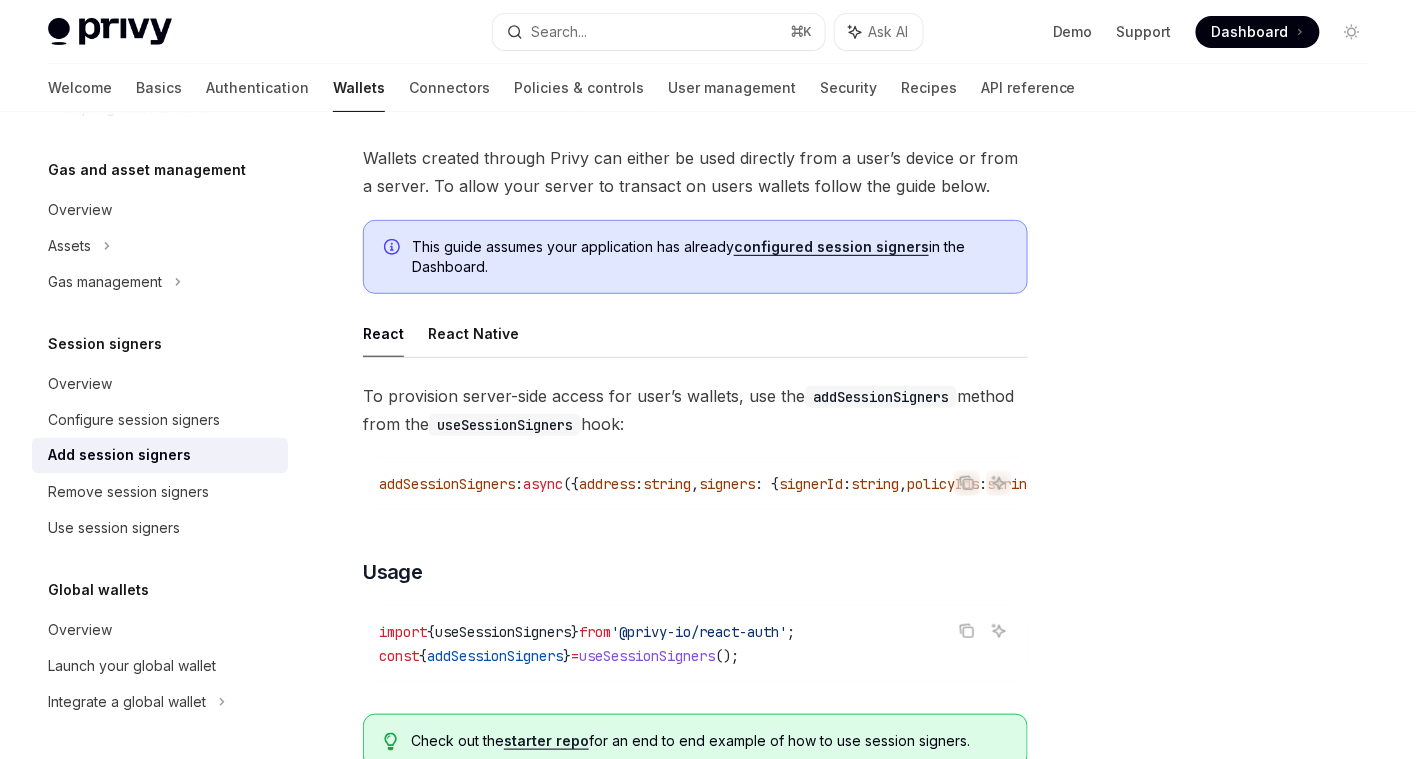 scroll, scrollTop: 117, scrollLeft: 0, axis: vertical 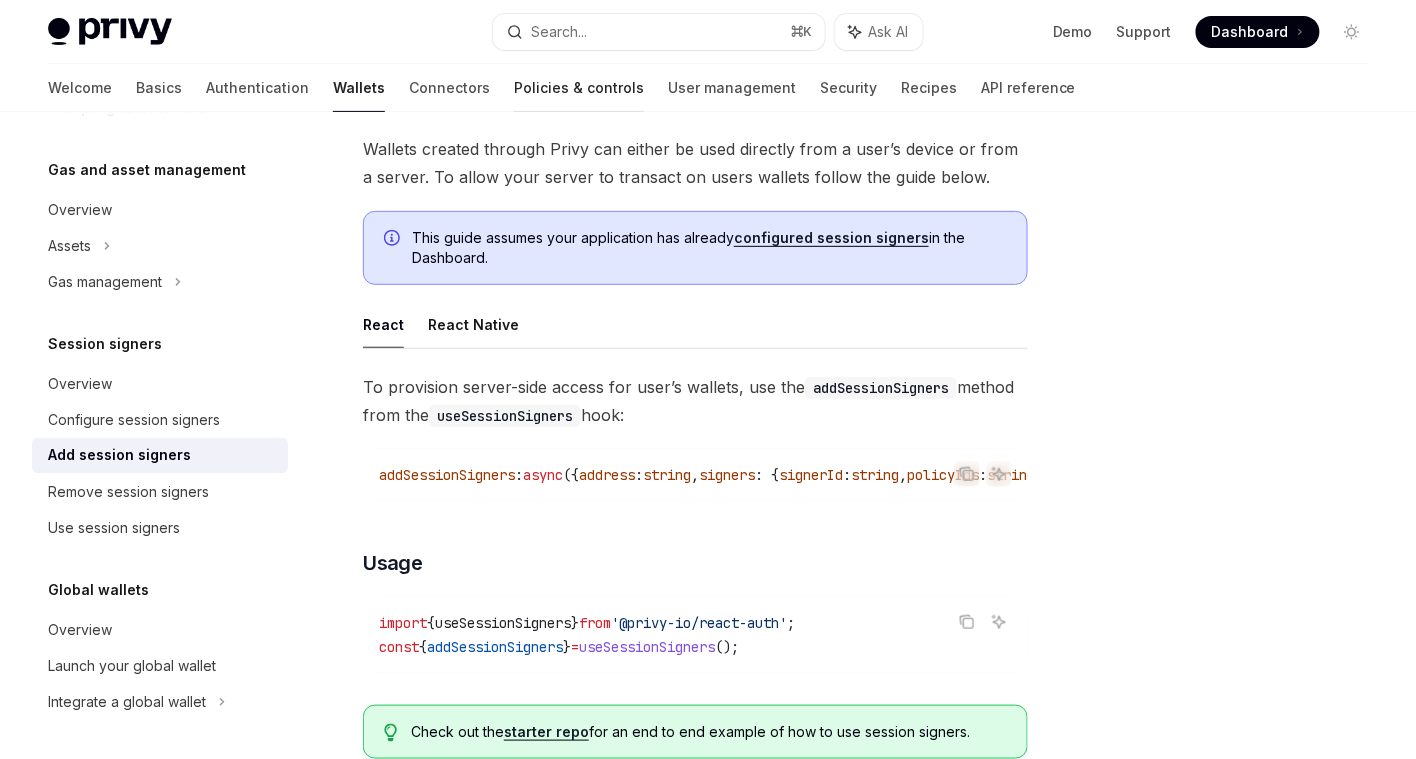 click on "Policies & controls" at bounding box center [579, 88] 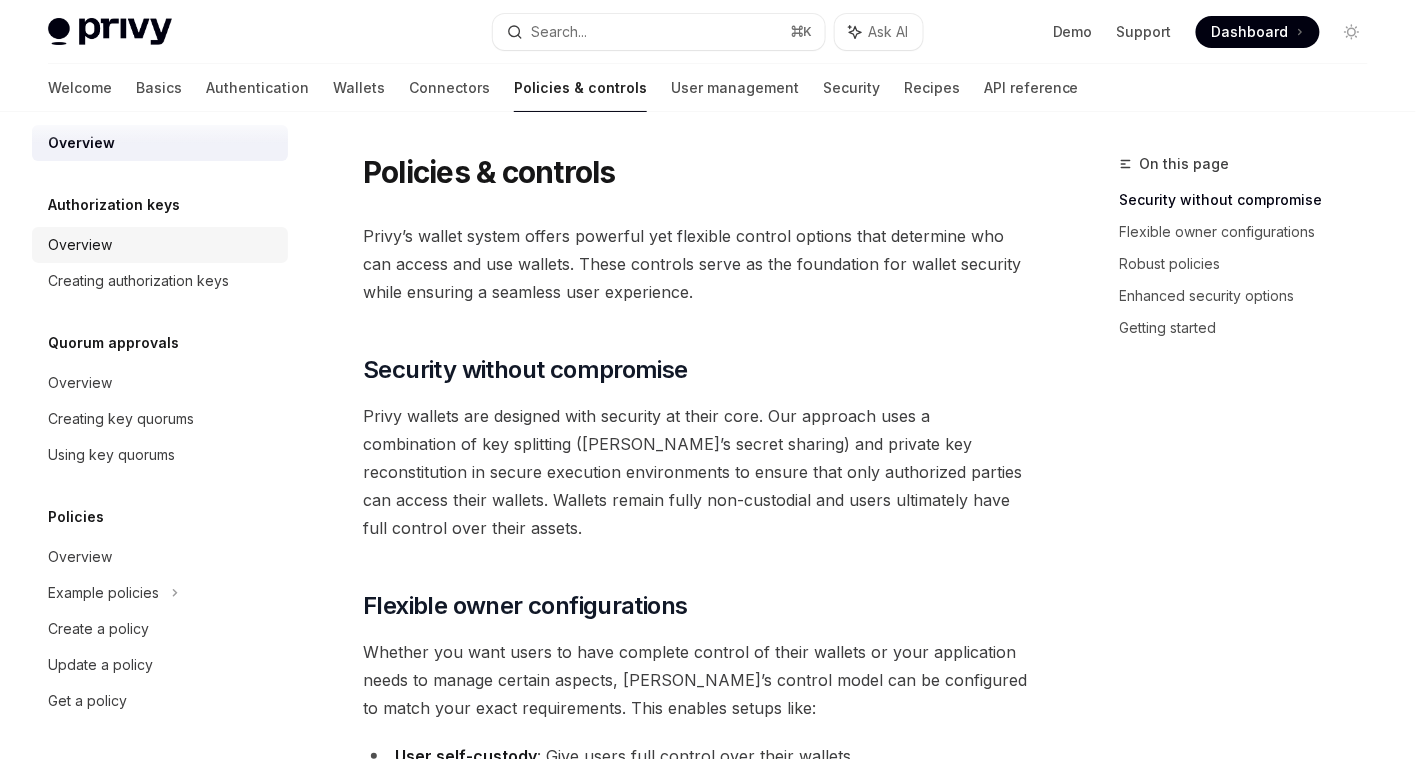 scroll, scrollTop: 0, scrollLeft: 0, axis: both 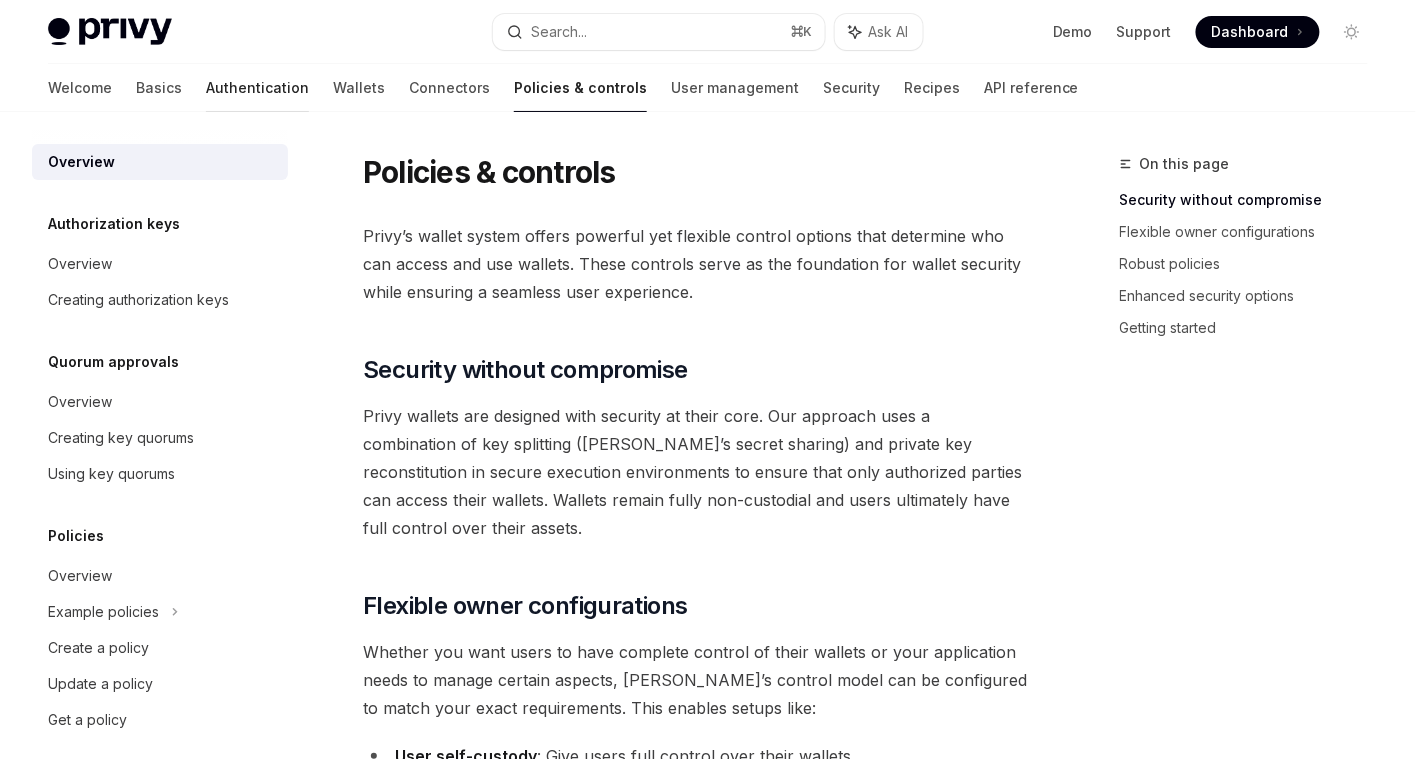 click on "Authentication" at bounding box center (257, 88) 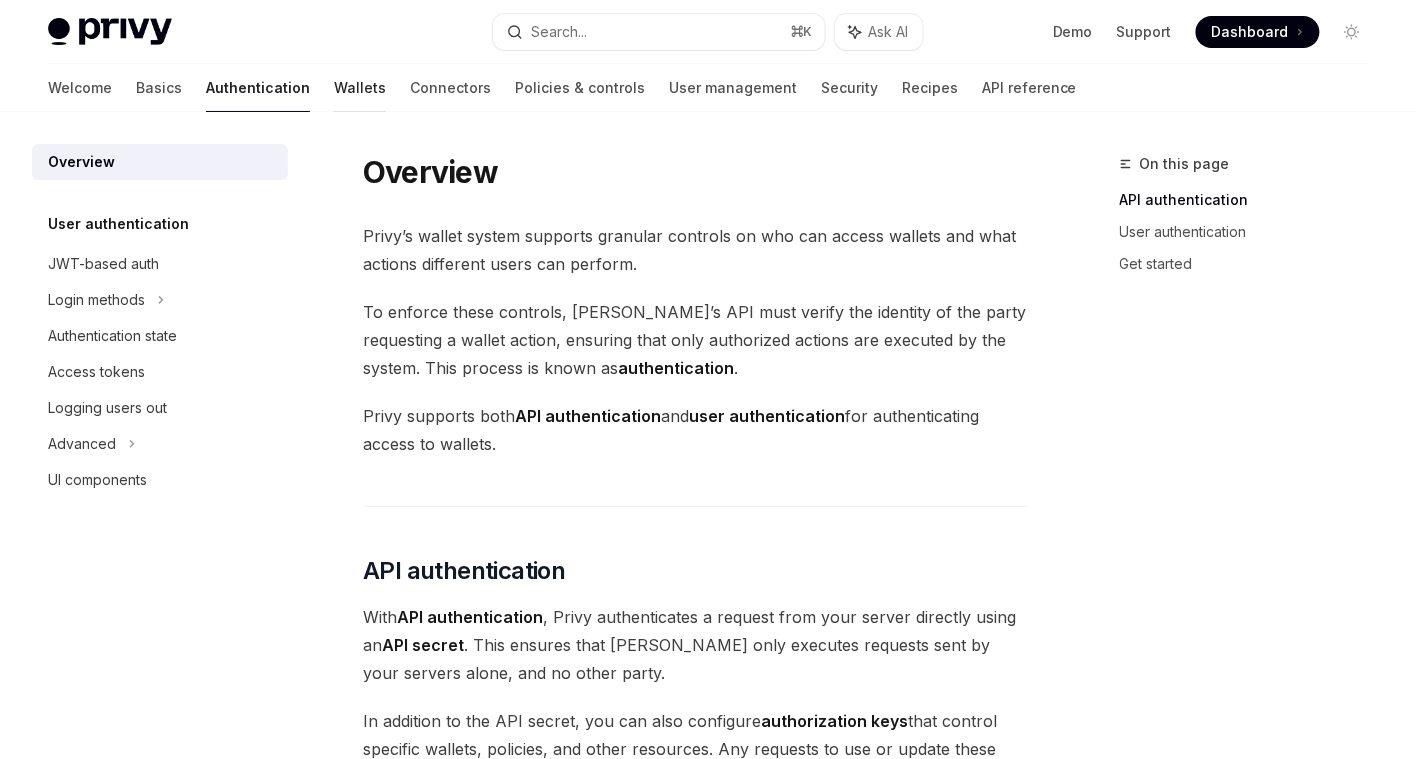 click on "Wallets" at bounding box center [360, 88] 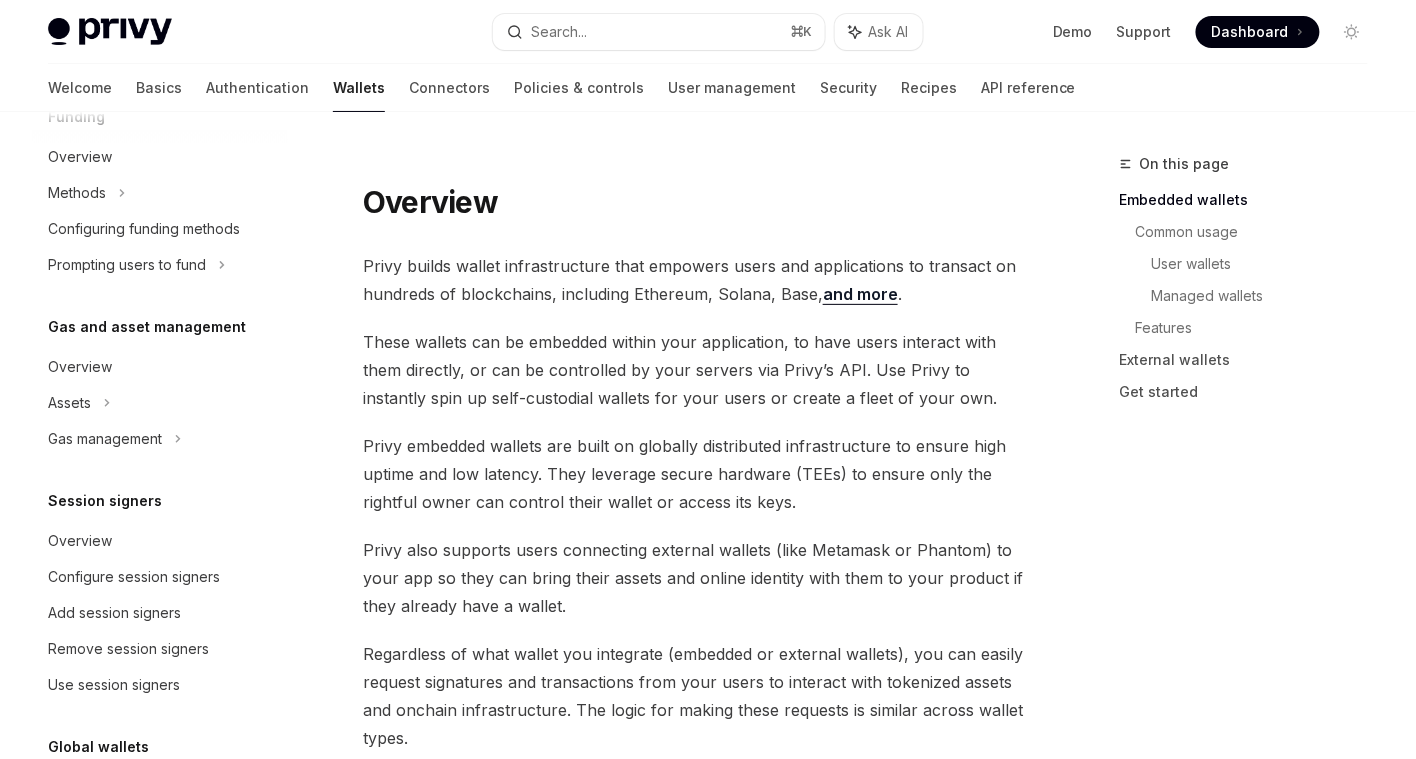scroll, scrollTop: 802, scrollLeft: 0, axis: vertical 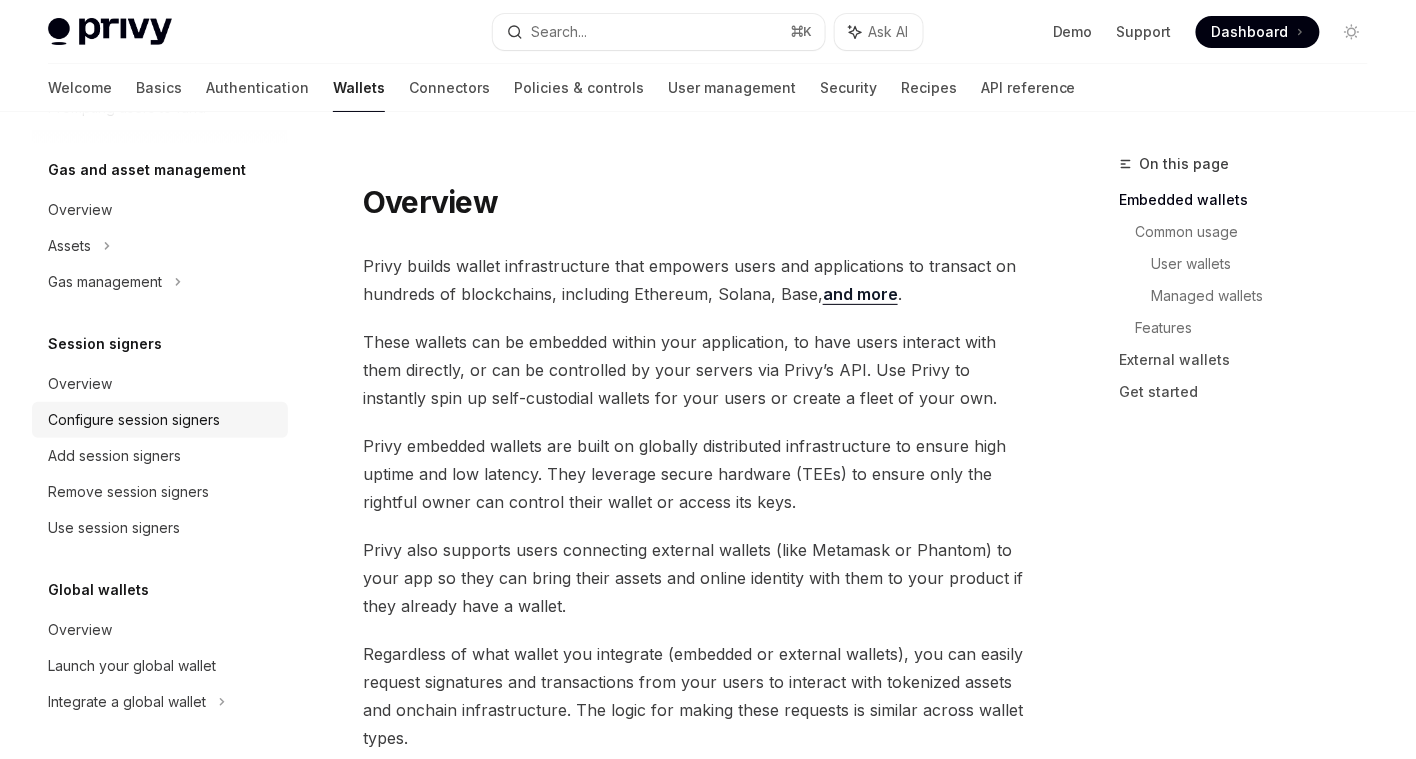 click on "Configure session signers" at bounding box center [134, 420] 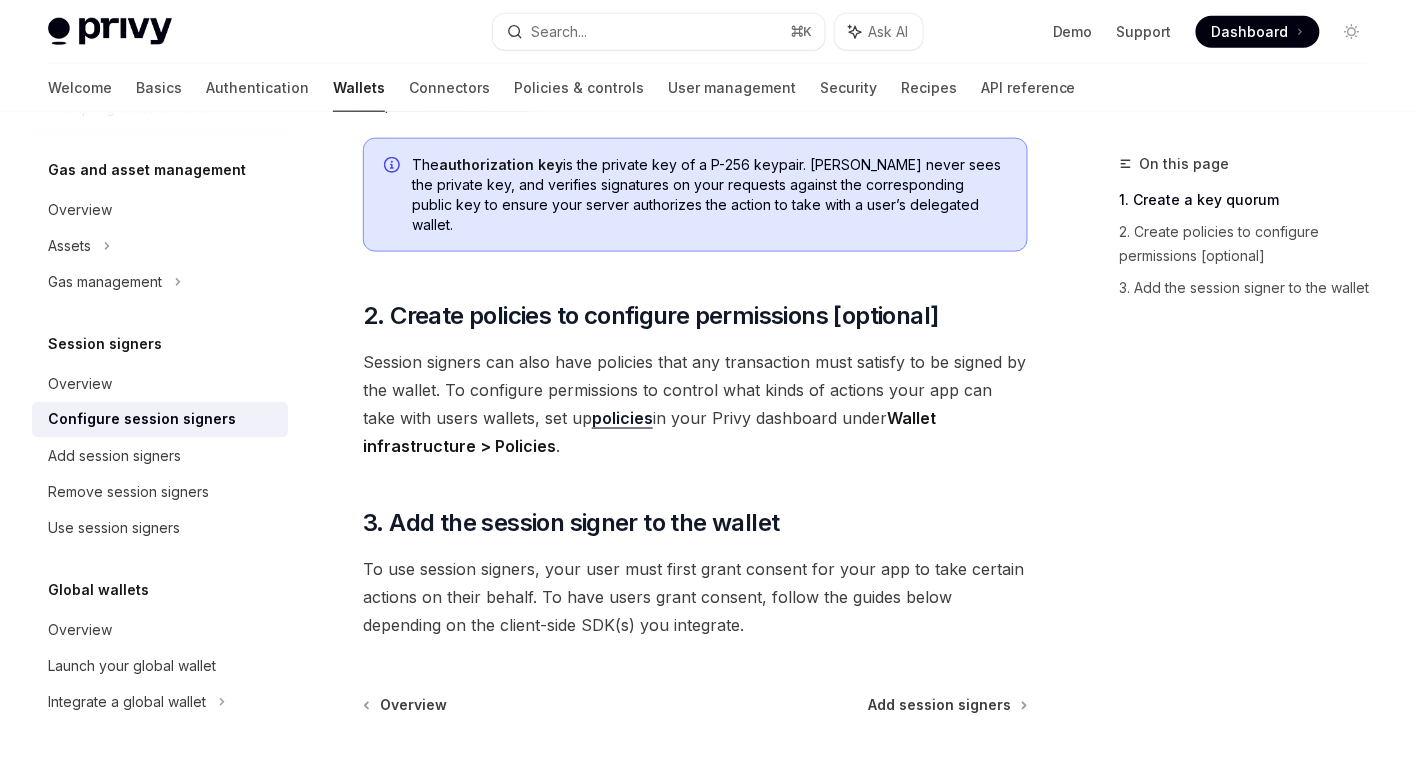 scroll, scrollTop: 630, scrollLeft: 0, axis: vertical 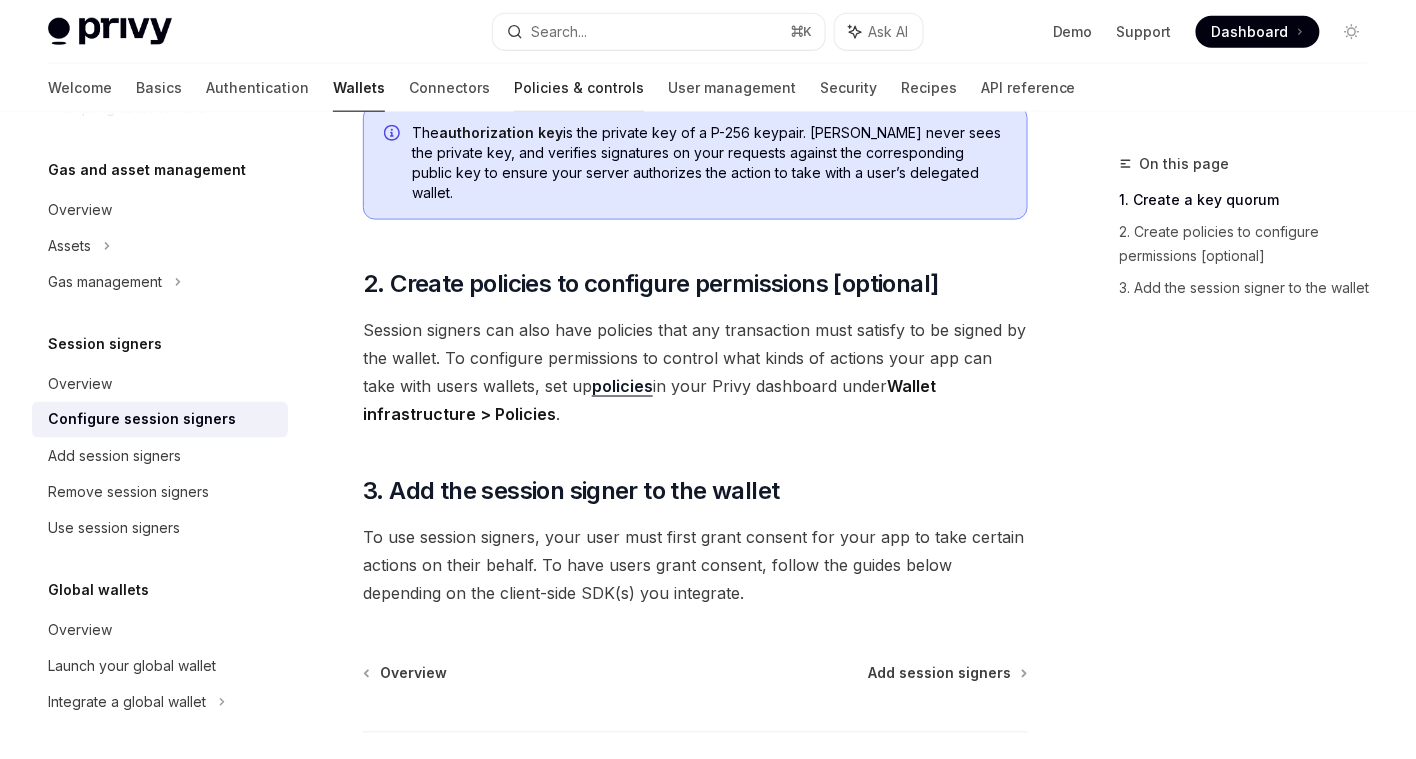 click on "Policies & controls" at bounding box center (579, 88) 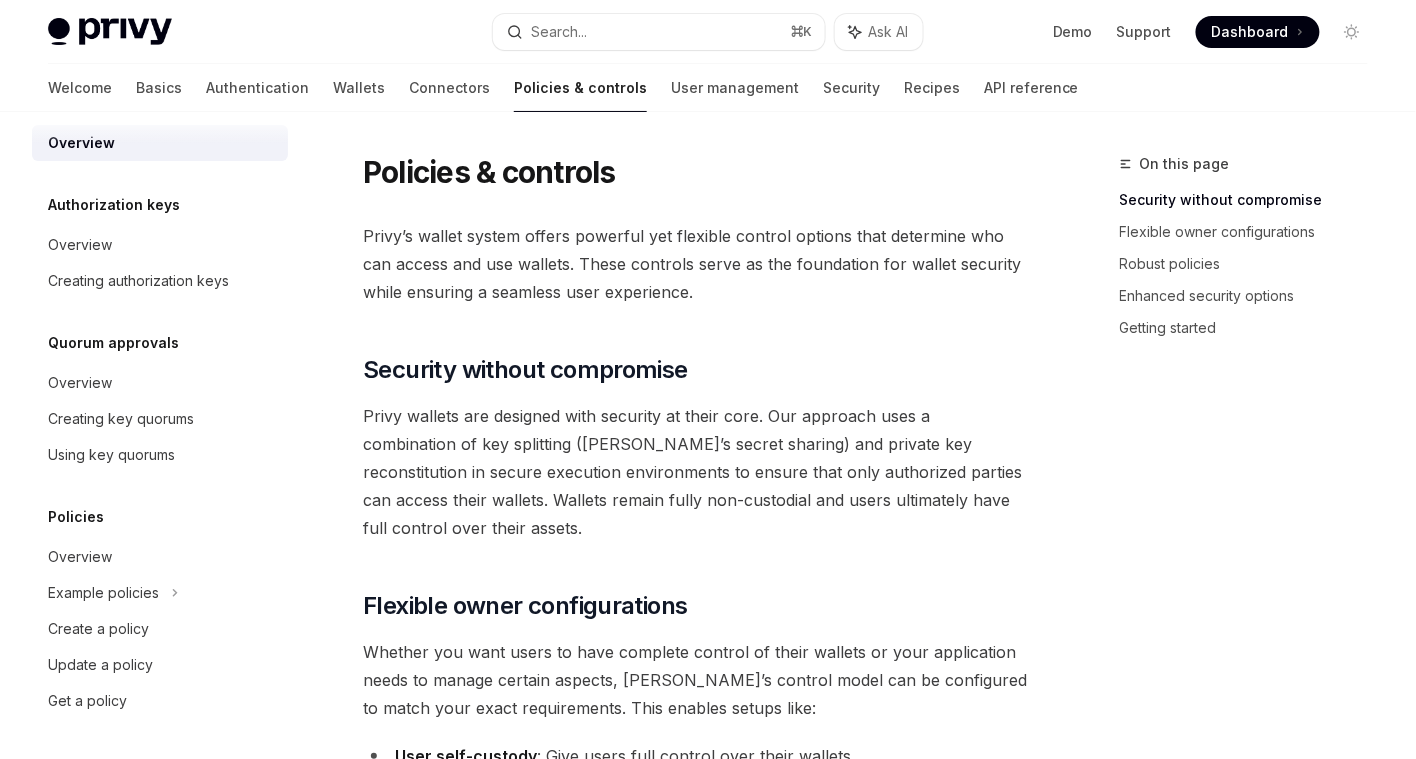click on "Authorization keys Overview Creating authorization keys" at bounding box center [160, 246] 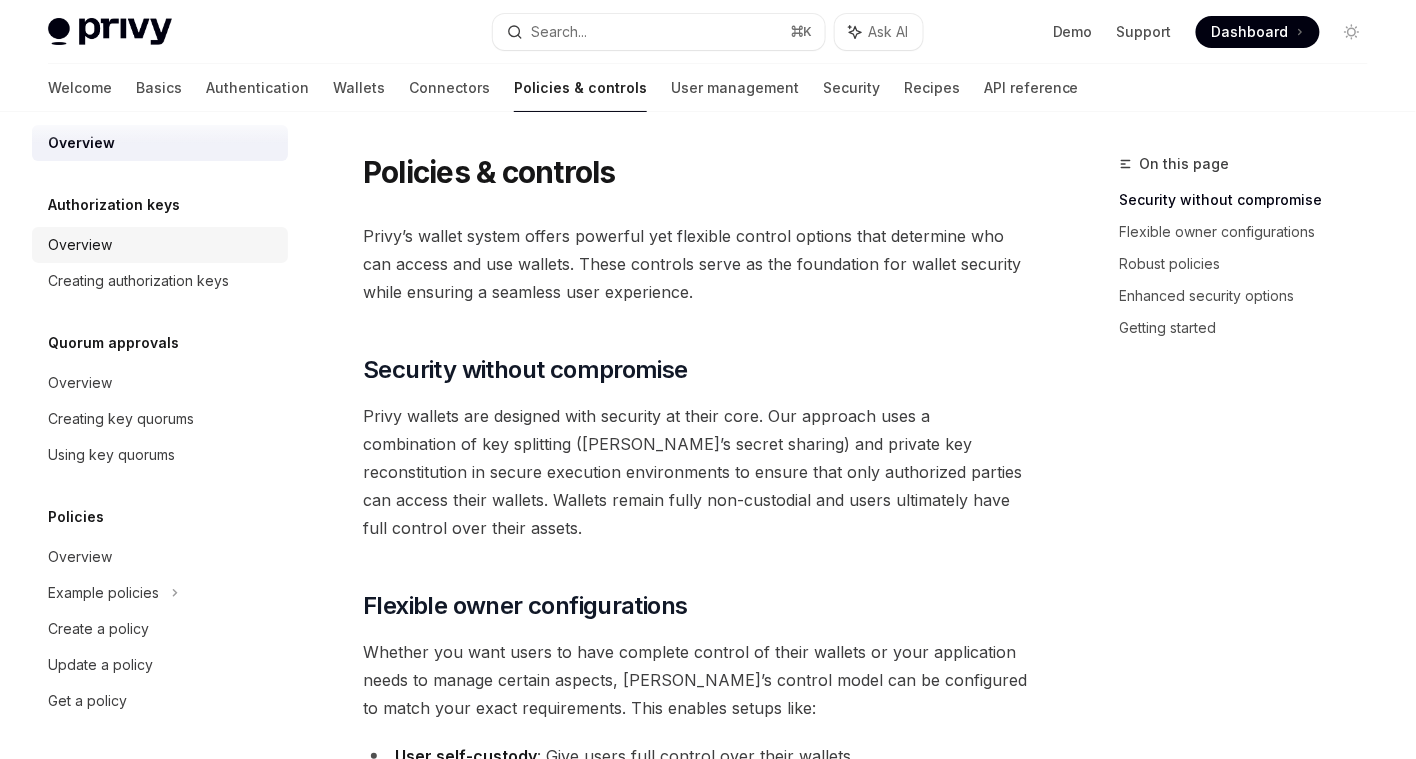click on "Overview" at bounding box center [80, 245] 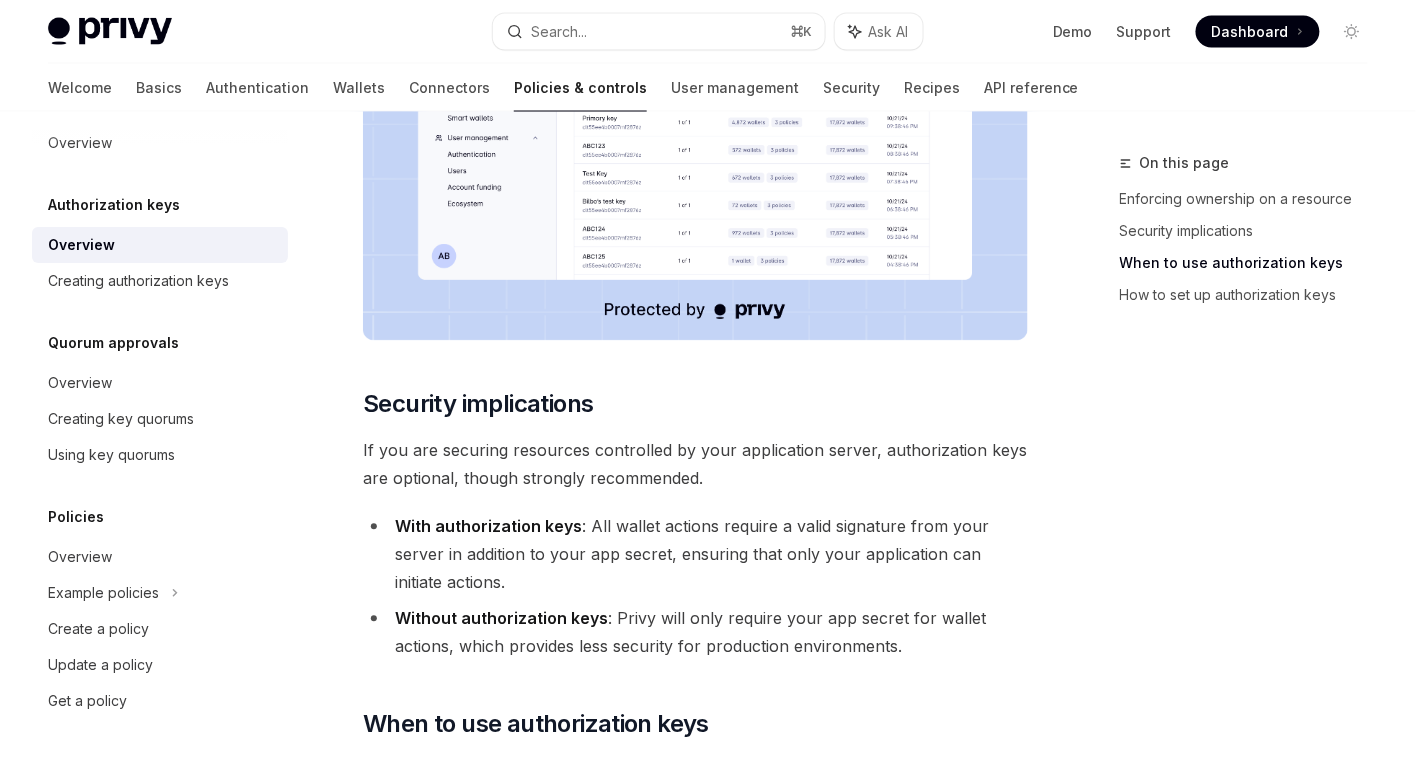 scroll, scrollTop: 0, scrollLeft: 0, axis: both 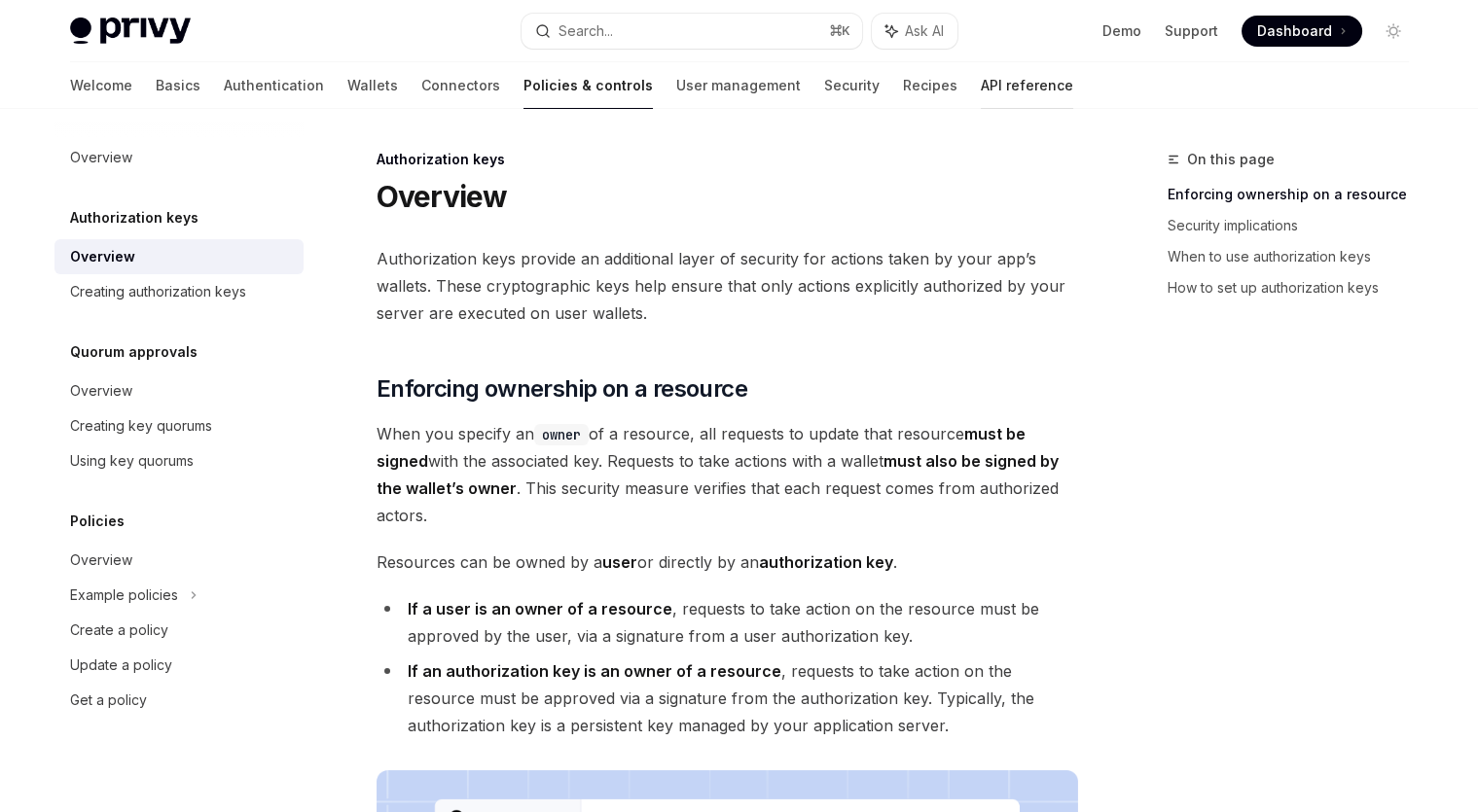 click on "API reference" at bounding box center (1027, 86) 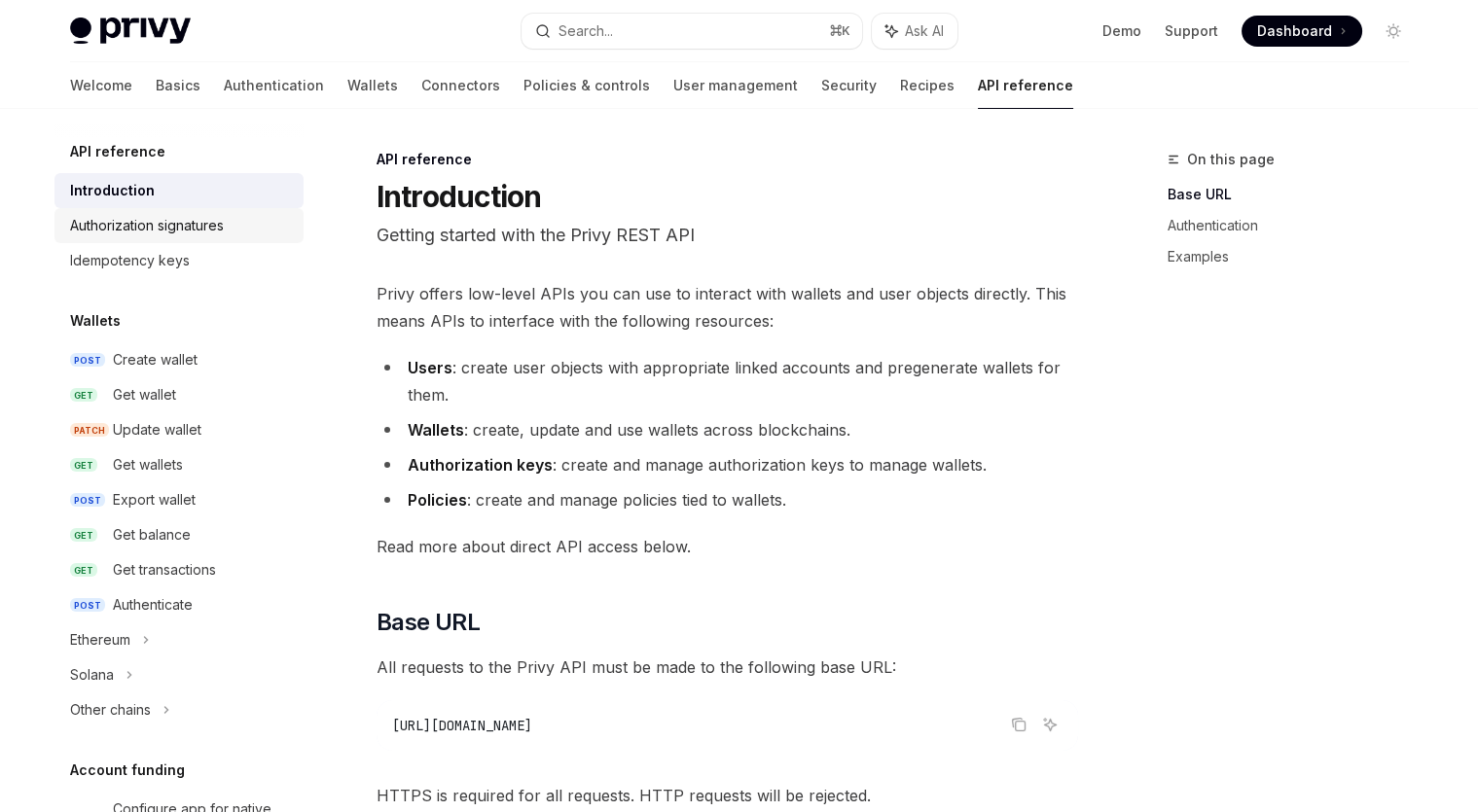 click on "Authorization signatures" at bounding box center [147, 226] 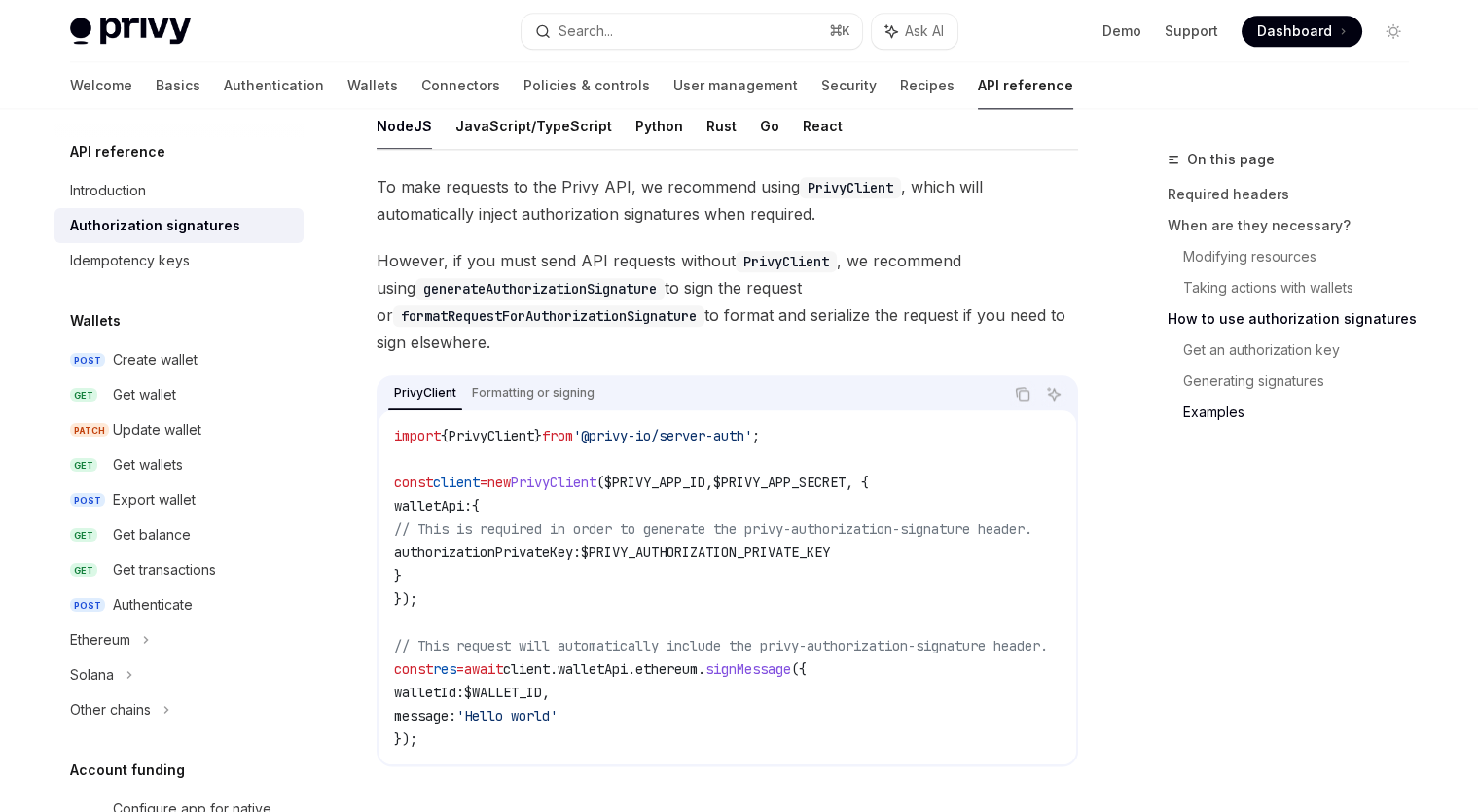 scroll, scrollTop: 4604, scrollLeft: 0, axis: vertical 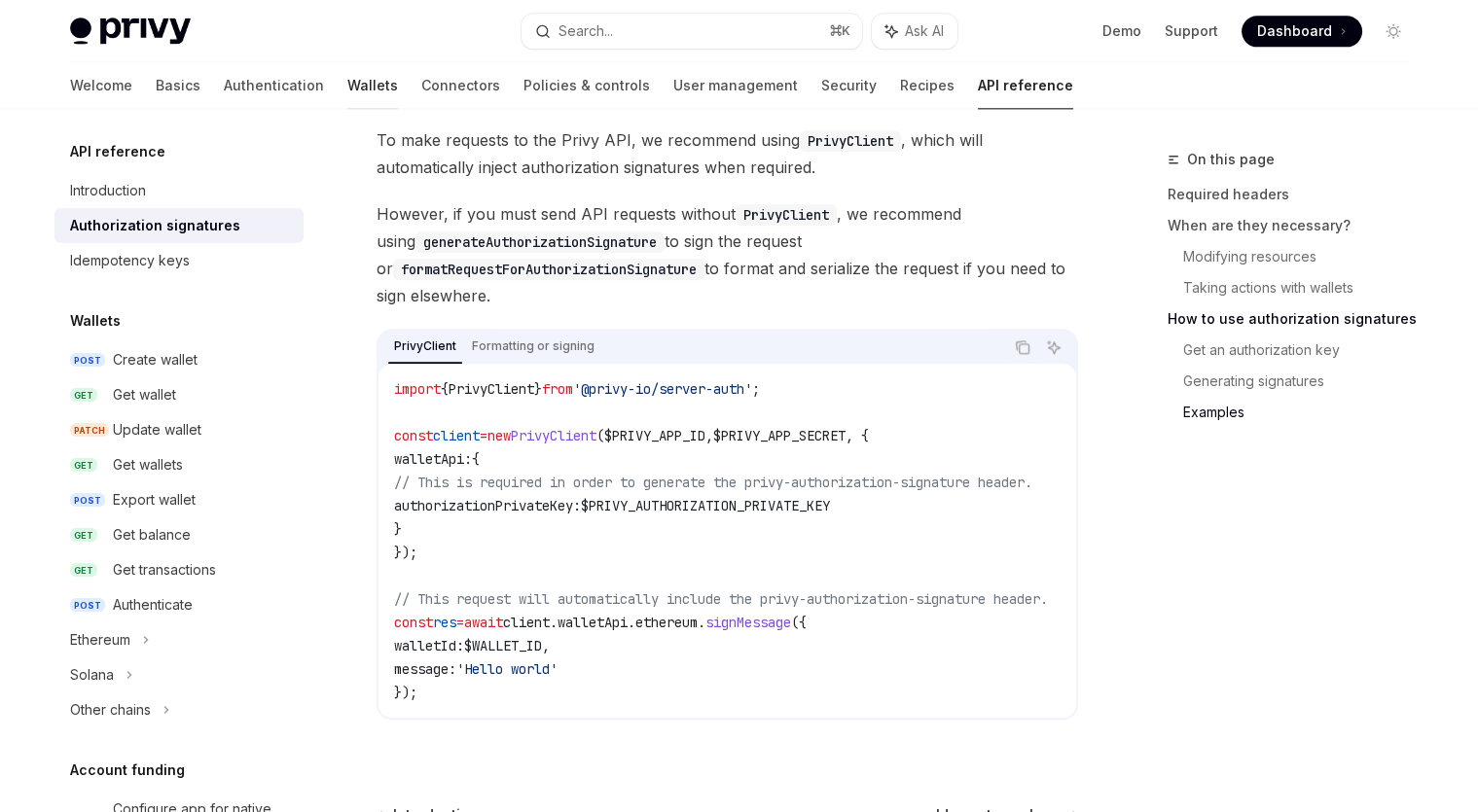 click on "Wallets" at bounding box center [373, 86] 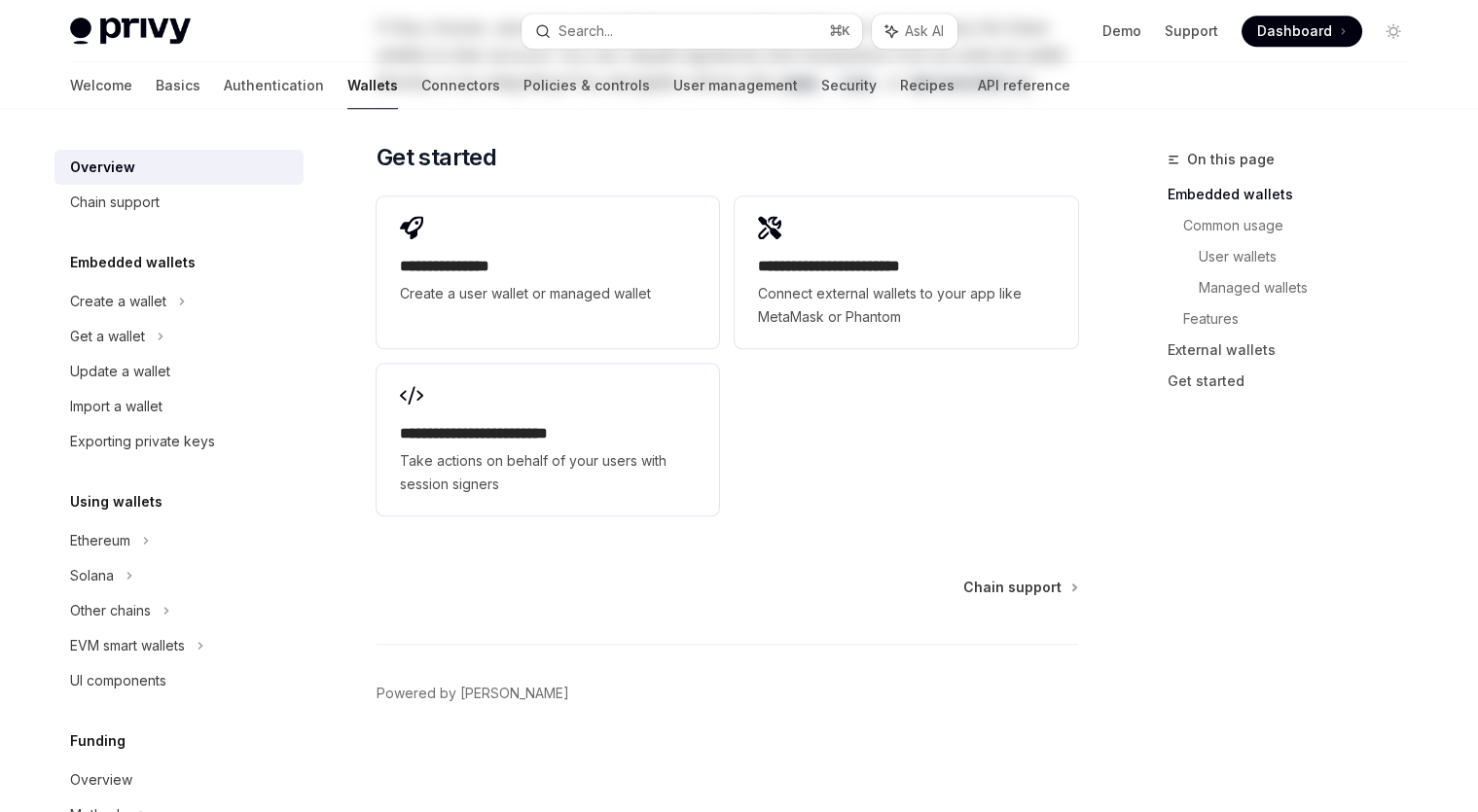 scroll, scrollTop: 0, scrollLeft: 0, axis: both 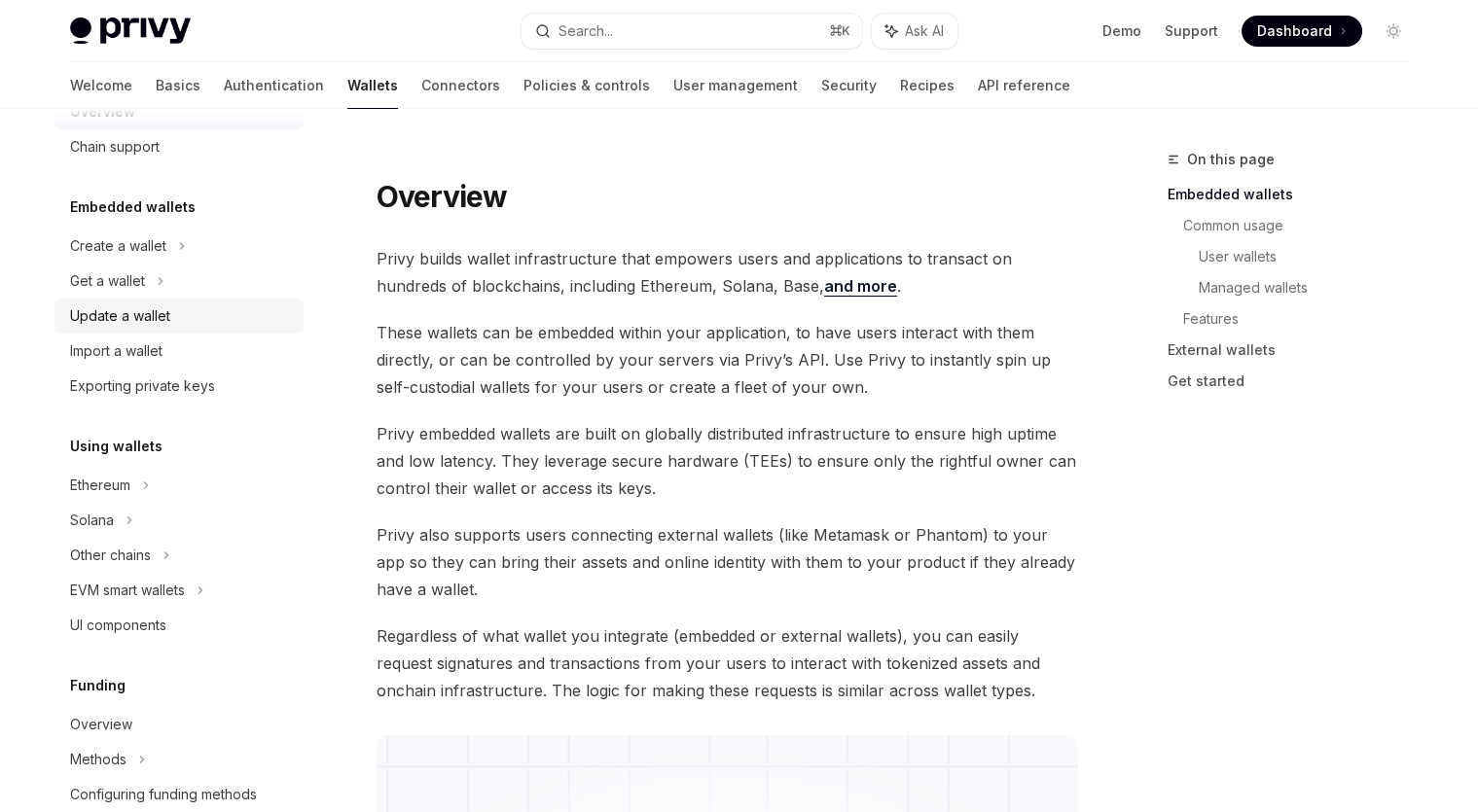 click on "Update a wallet" at bounding box center (120, 316) 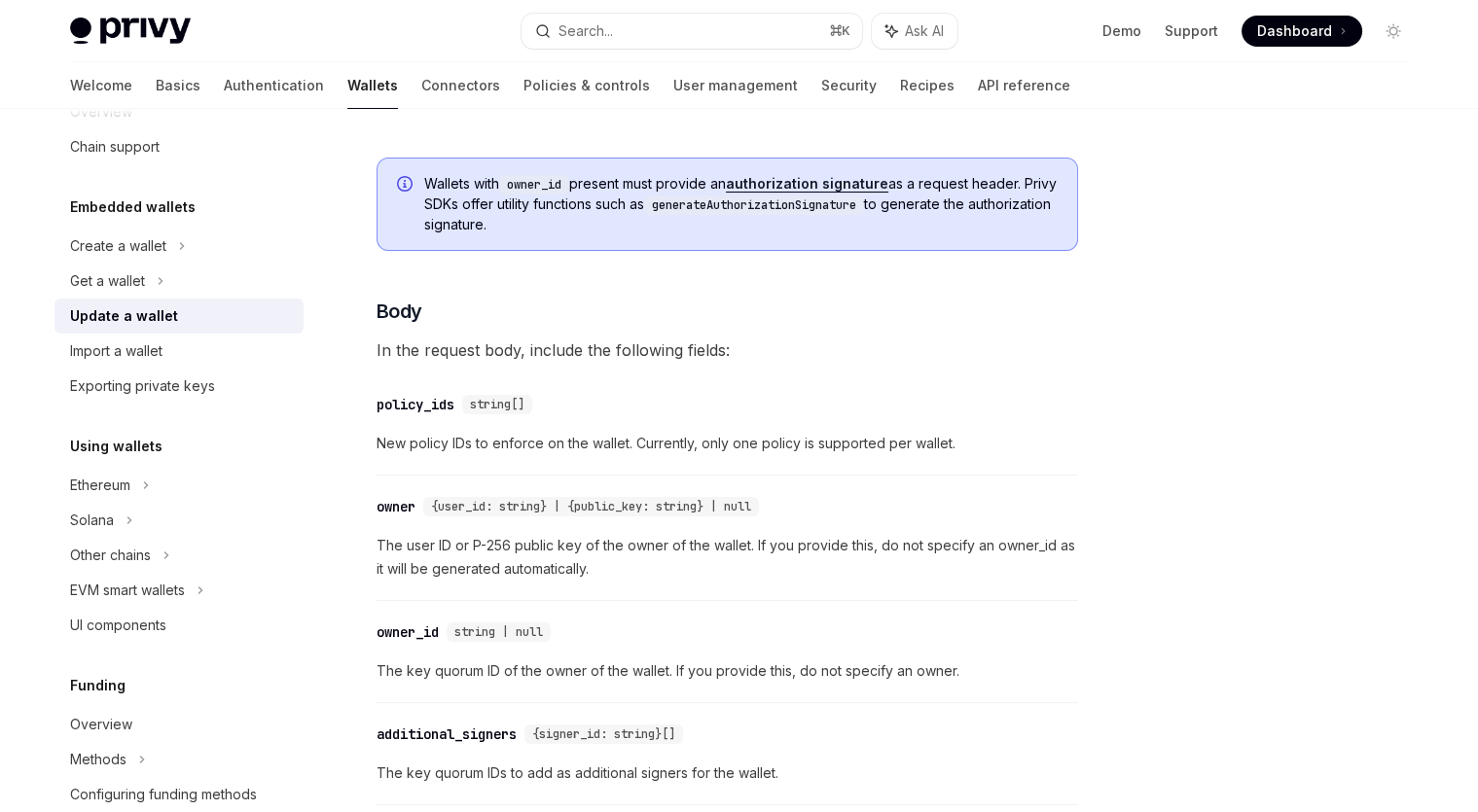 scroll, scrollTop: 0, scrollLeft: 0, axis: both 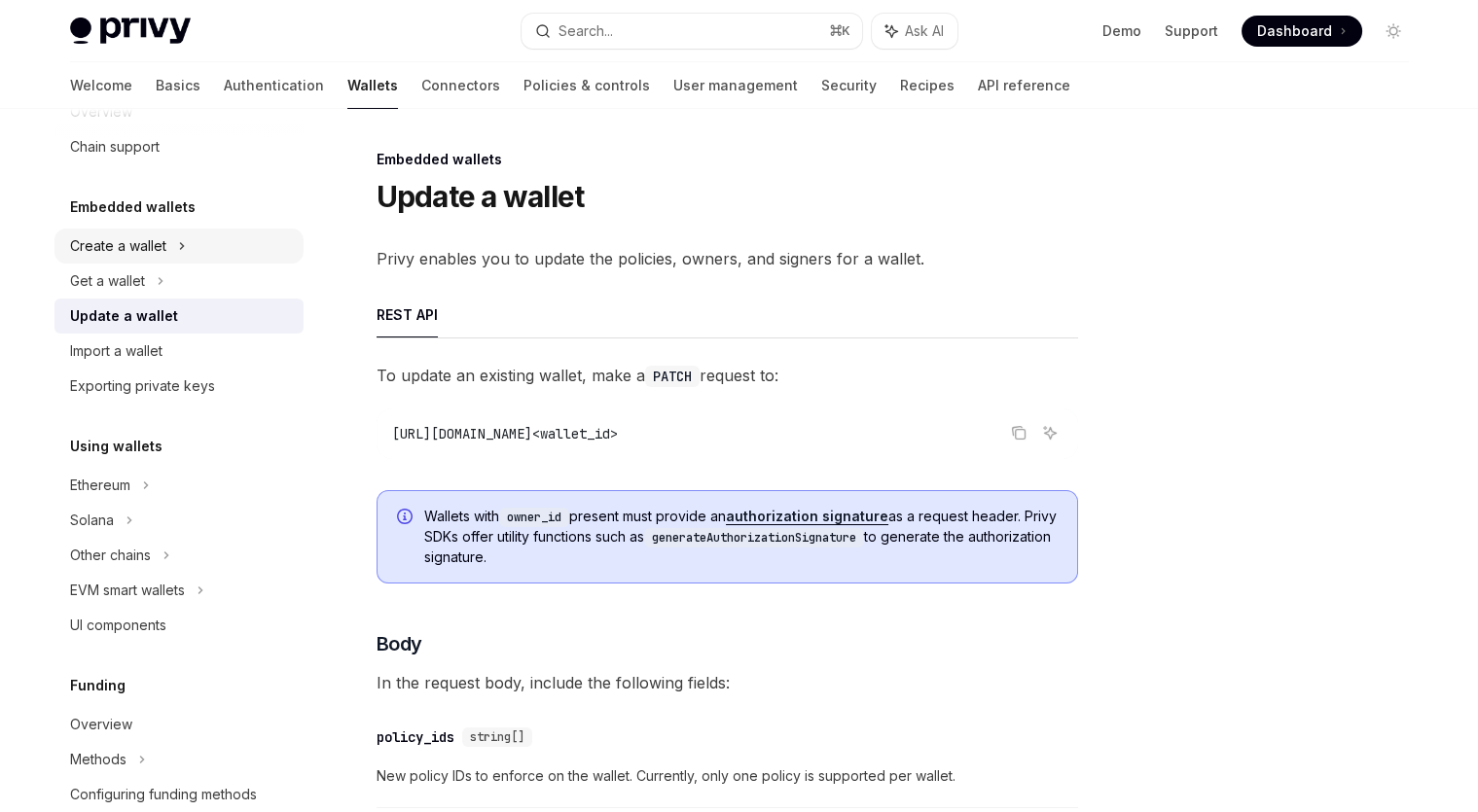 click on "Create a wallet" at bounding box center (118, 246) 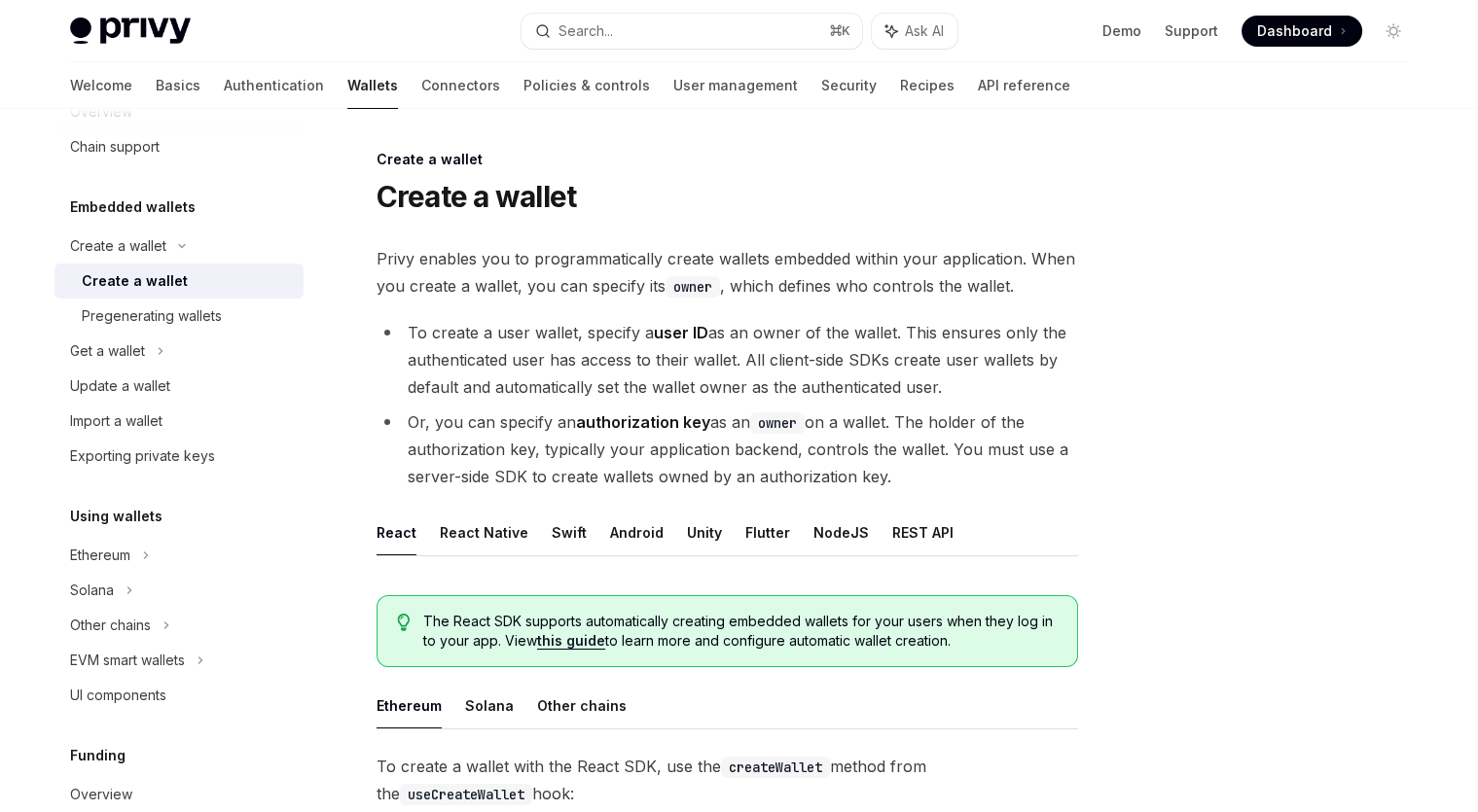 click on "Create a wallet" at bounding box center [134, 281] 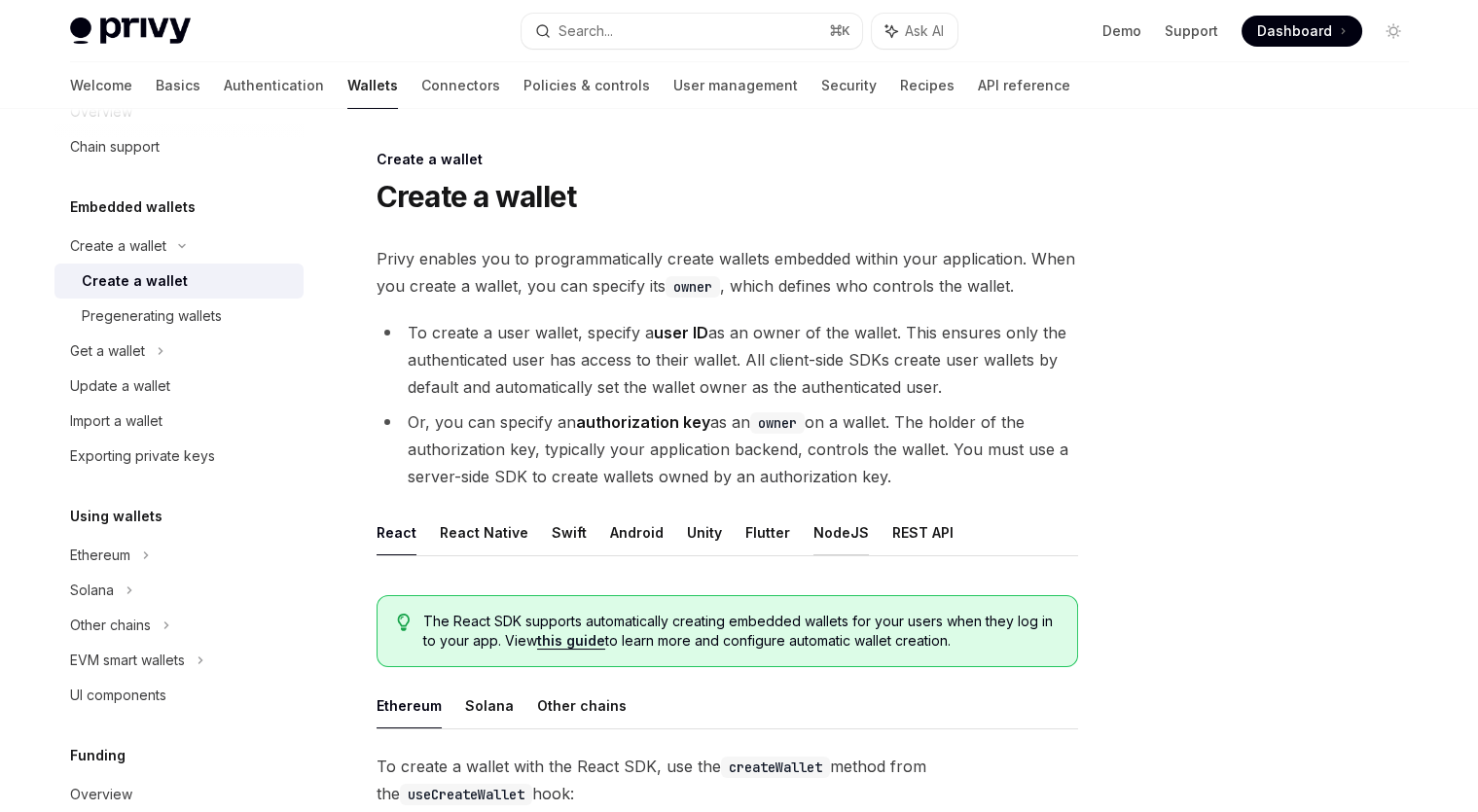 click on "NodeJS" at bounding box center [841, 532] 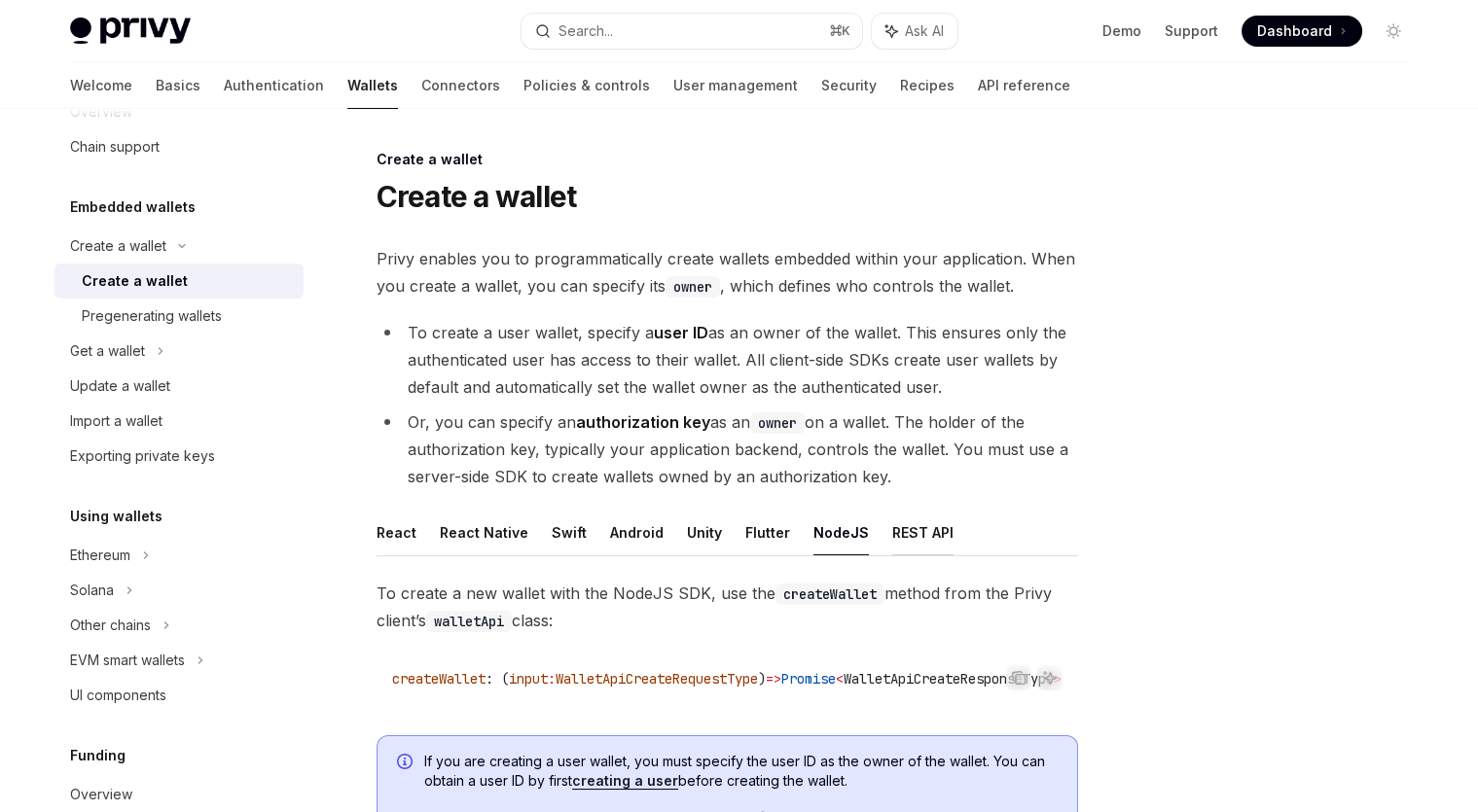 click on "REST API" at bounding box center [922, 532] 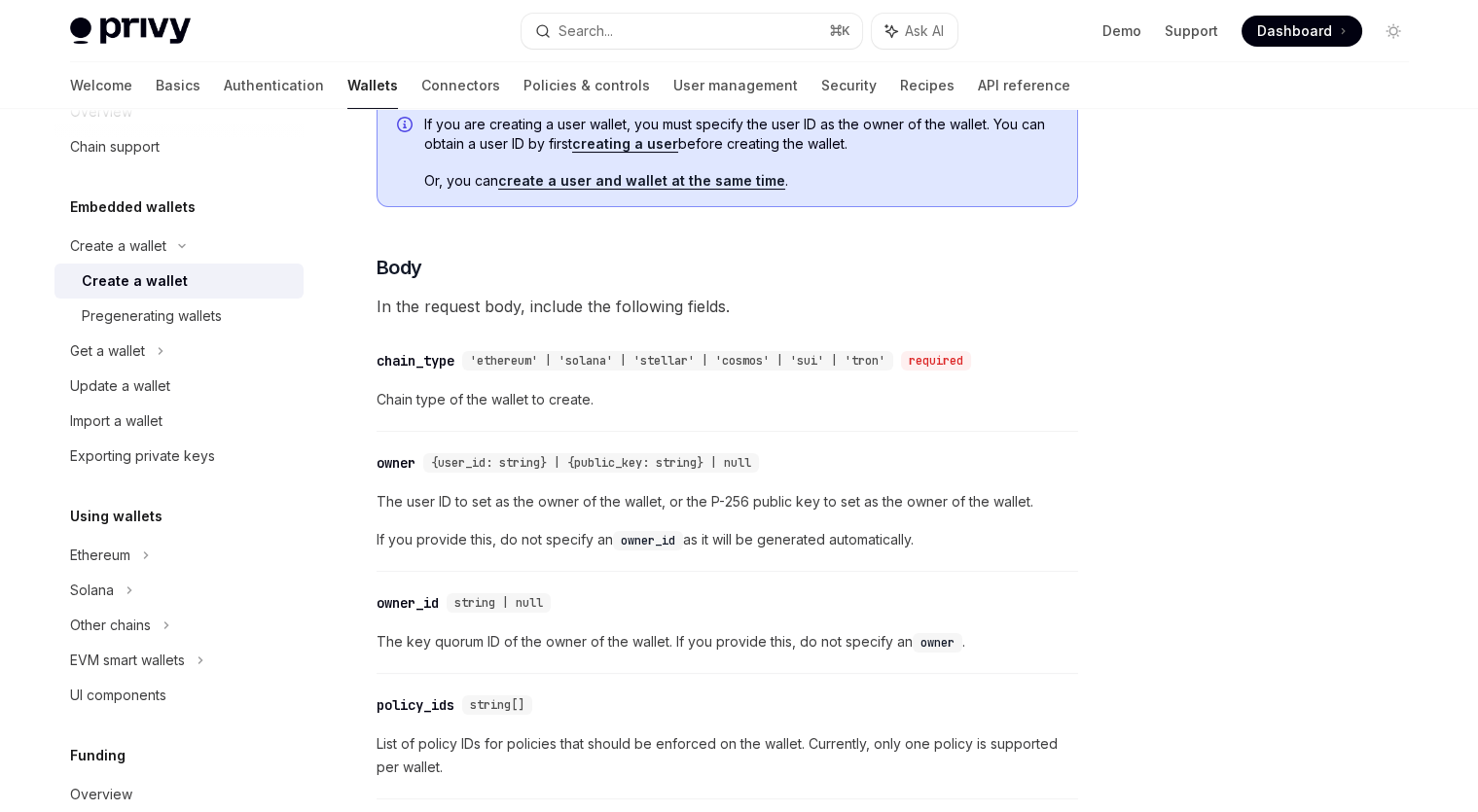 scroll, scrollTop: 625, scrollLeft: 0, axis: vertical 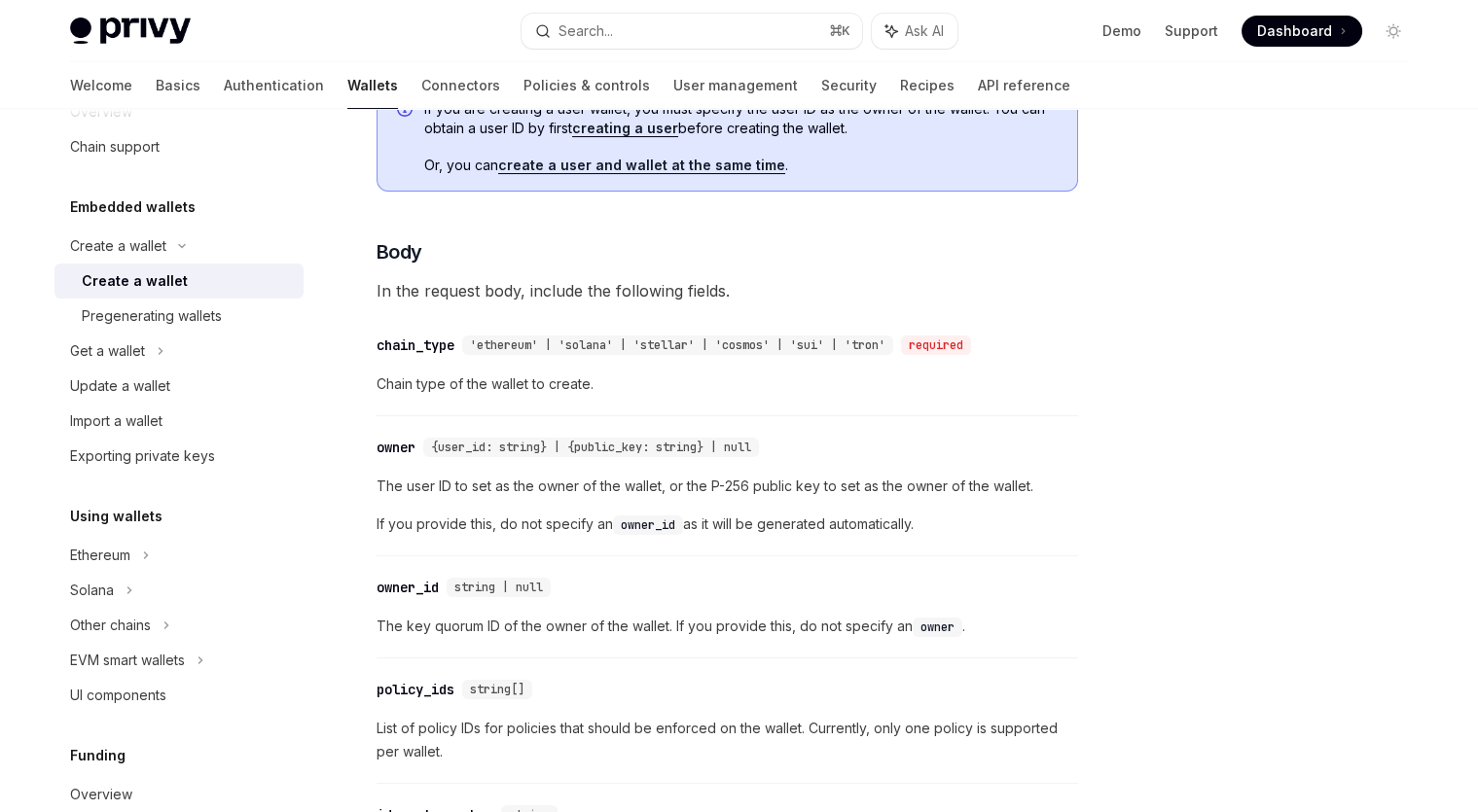 click on "The user ID to set as the owner of the wallet, or the P-256 public key to set as the owner of the wallet." at bounding box center [727, 486] 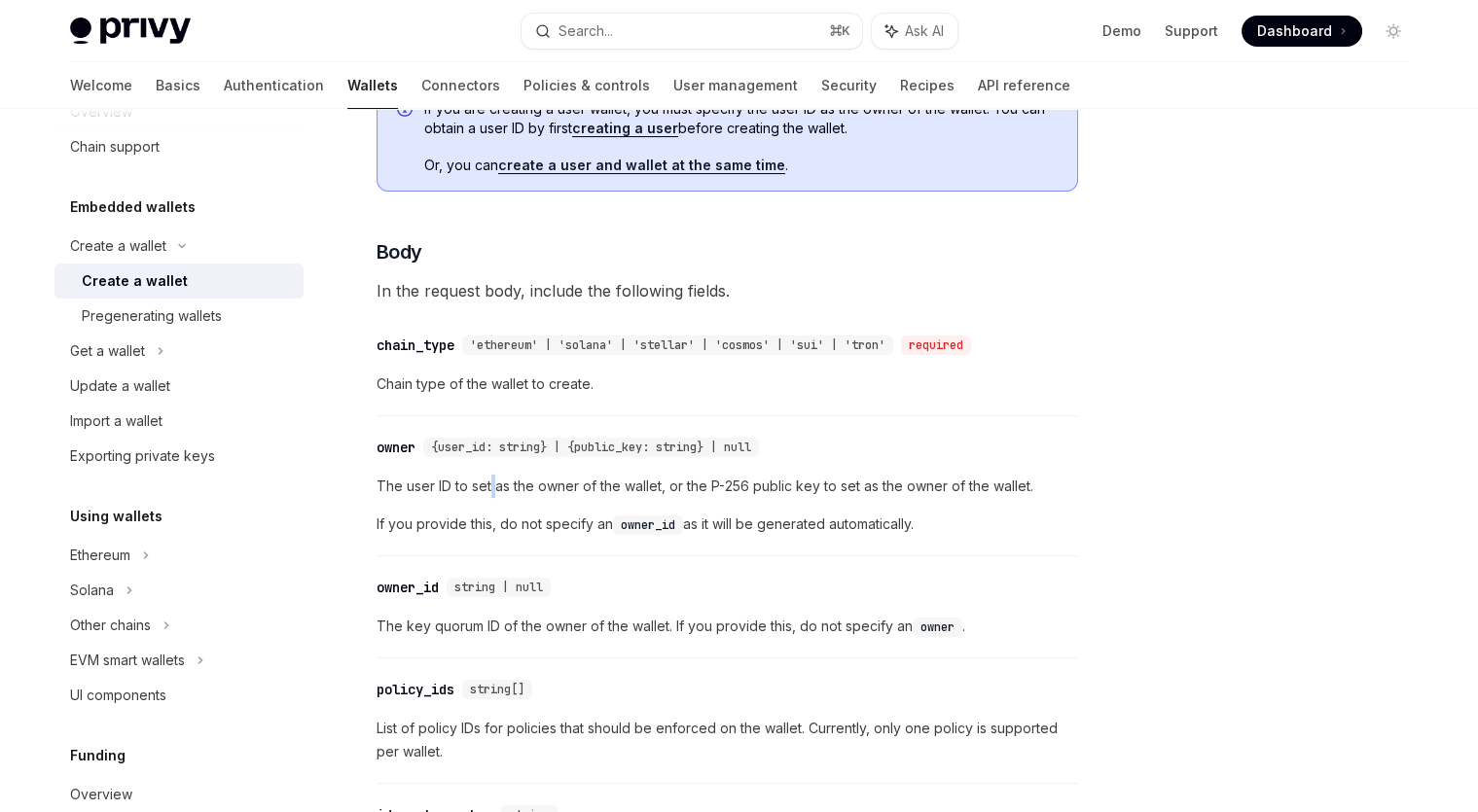 click on "The user ID to set as the owner of the wallet, or the P-256 public key to set as the owner of the wallet." at bounding box center [727, 486] 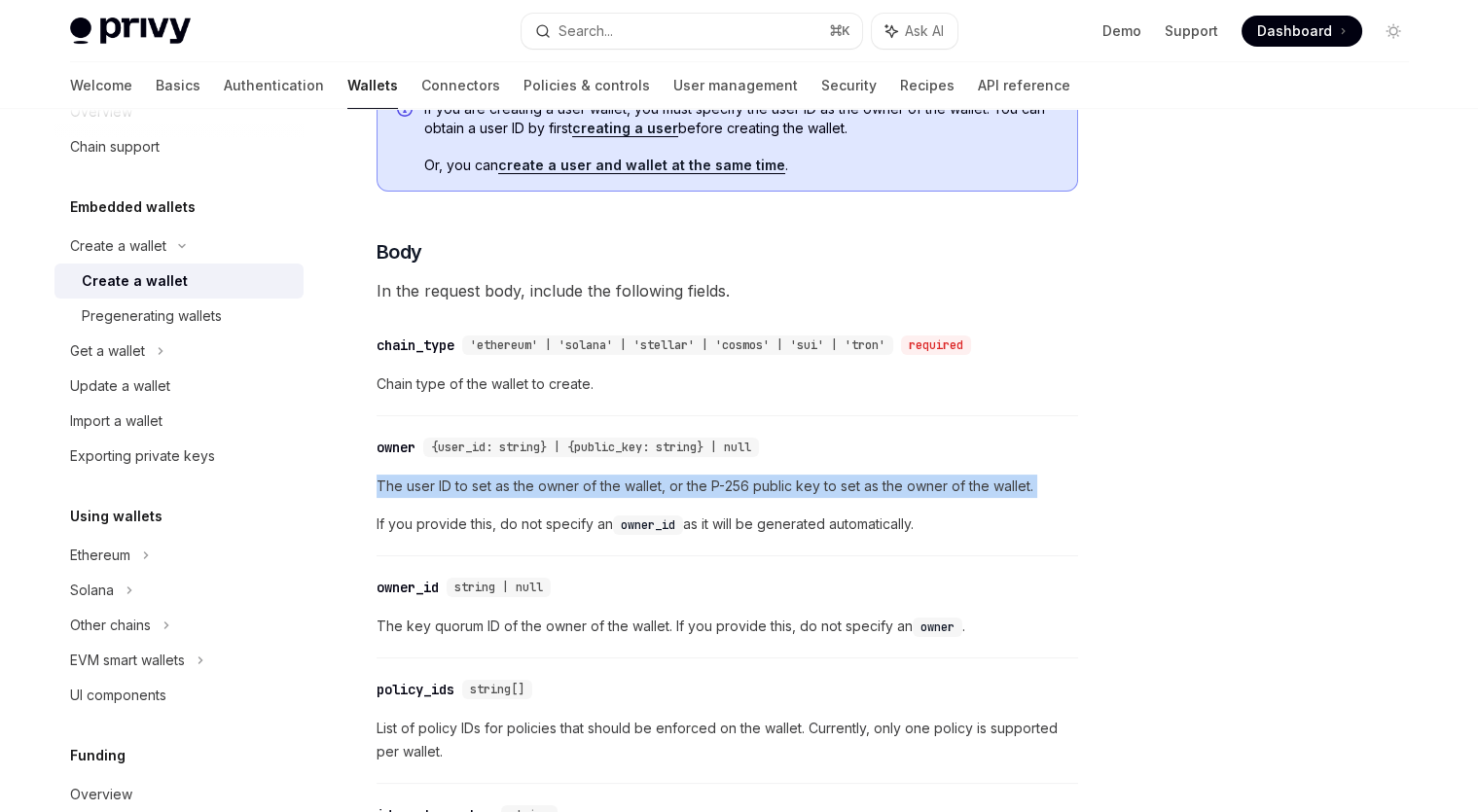 click on "The user ID to set as the owner of the wallet, or the P-256 public key to set as the owner of the wallet." at bounding box center [727, 486] 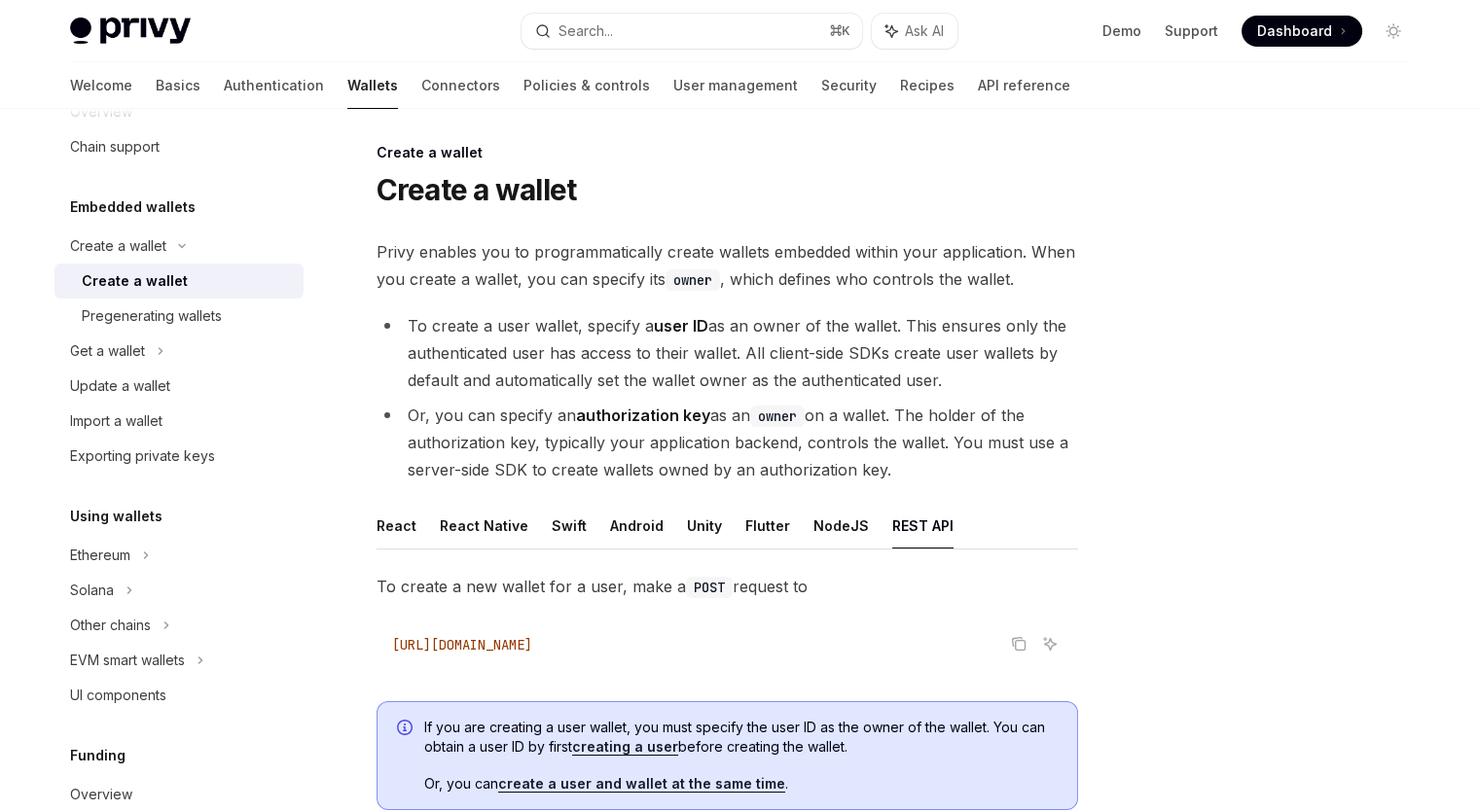 scroll, scrollTop: 0, scrollLeft: 0, axis: both 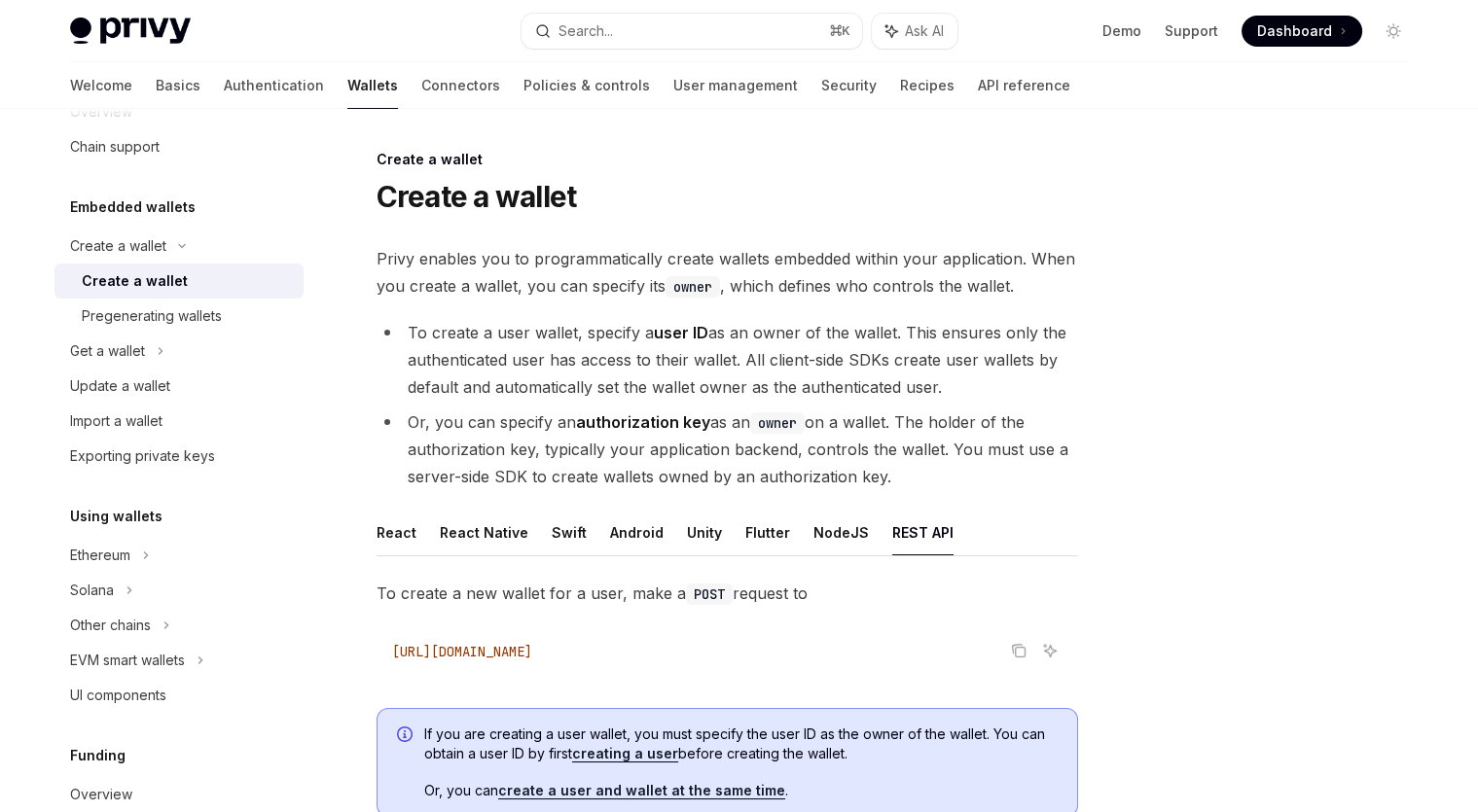 click on "Or, you can specify an  authorization key  as an  owner  on a wallet. The holder of the authorization key, typically your application backend, controls the wallet. You must use a server-side SDK to create wallets owned by an authorization key." at bounding box center (727, 449) 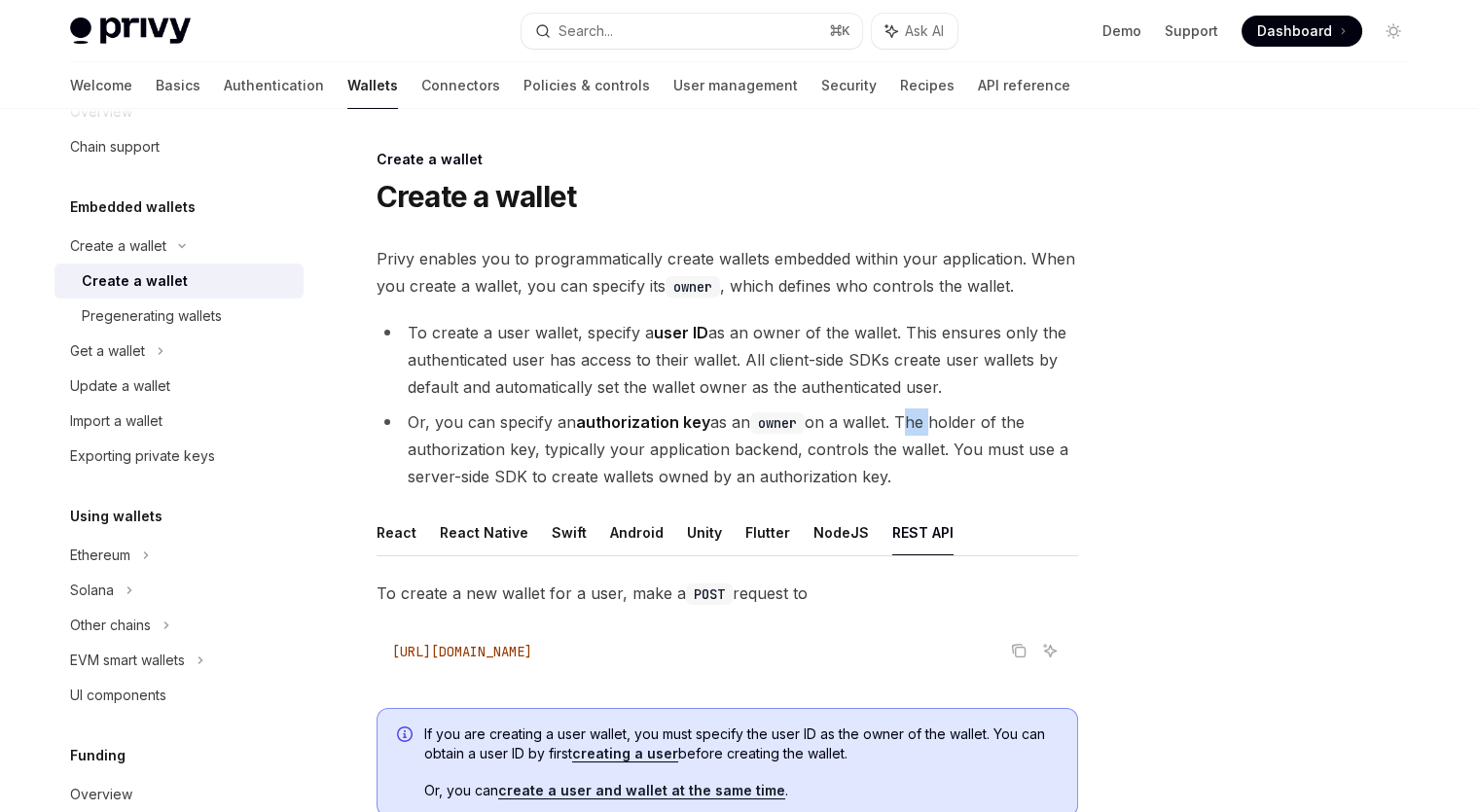click on "Or, you can specify an  authorization key  as an  owner  on a wallet. The holder of the authorization key, typically your application backend, controls the wallet. You must use a server-side SDK to create wallets owned by an authorization key." at bounding box center (727, 449) 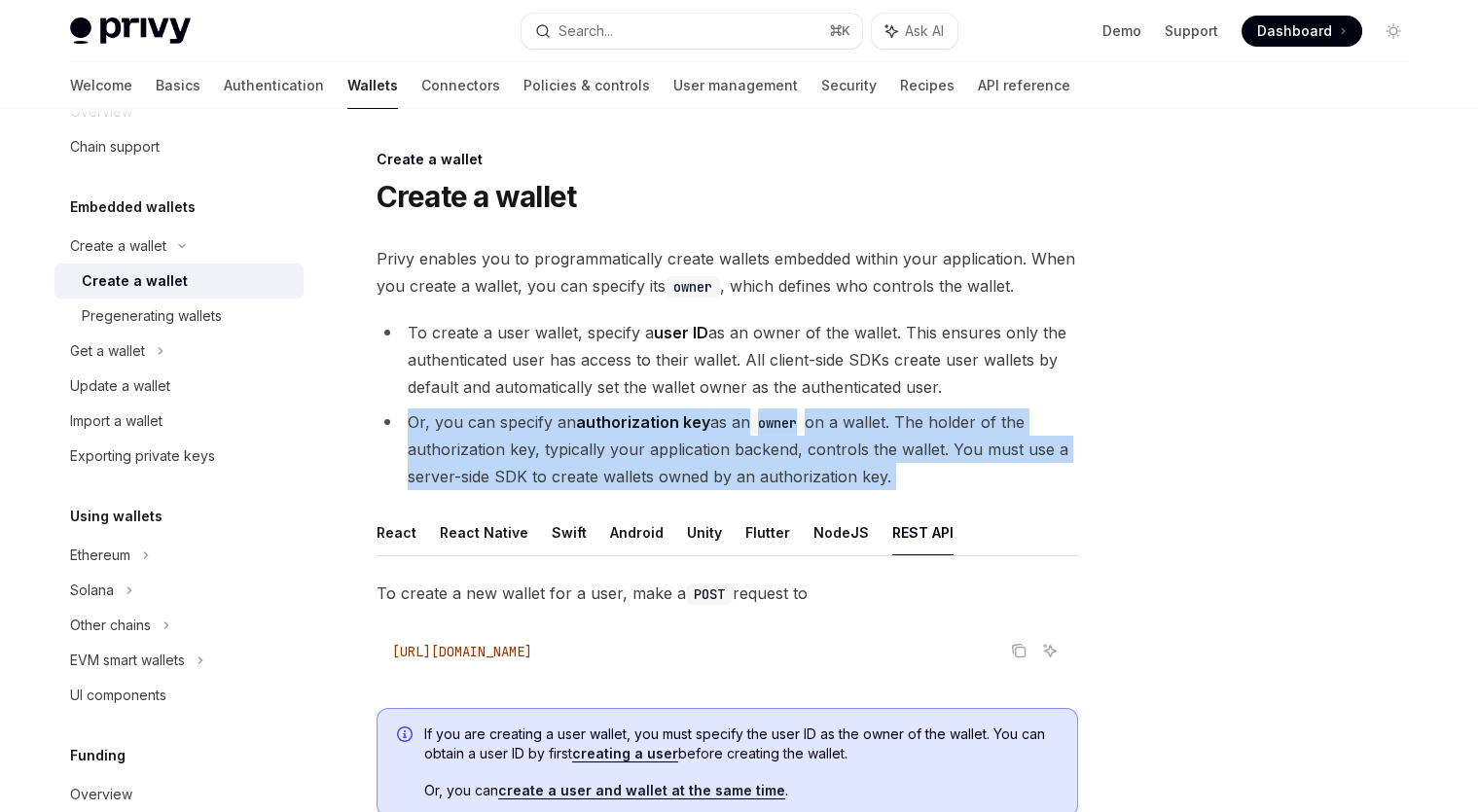 click on "Or, you can specify an  authorization key  as an  owner  on a wallet. The holder of the authorization key, typically your application backend, controls the wallet. You must use a server-side SDK to create wallets owned by an authorization key." at bounding box center (727, 449) 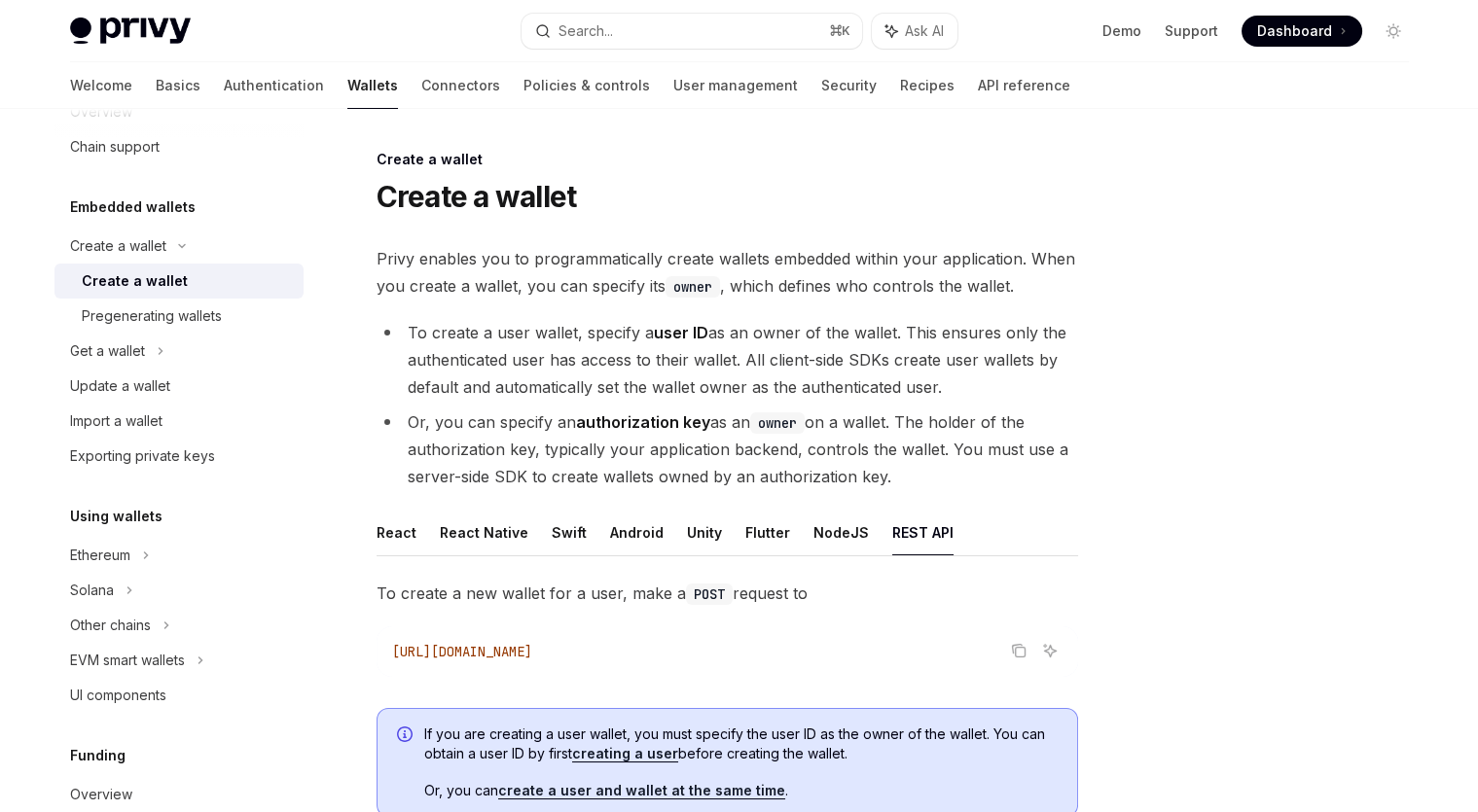 click on "Or, you can specify an  authorization key  as an  owner  on a wallet. The holder of the authorization key, typically your application backend, controls the wallet. You must use a server-side SDK to create wallets owned by an authorization key." at bounding box center (727, 449) 